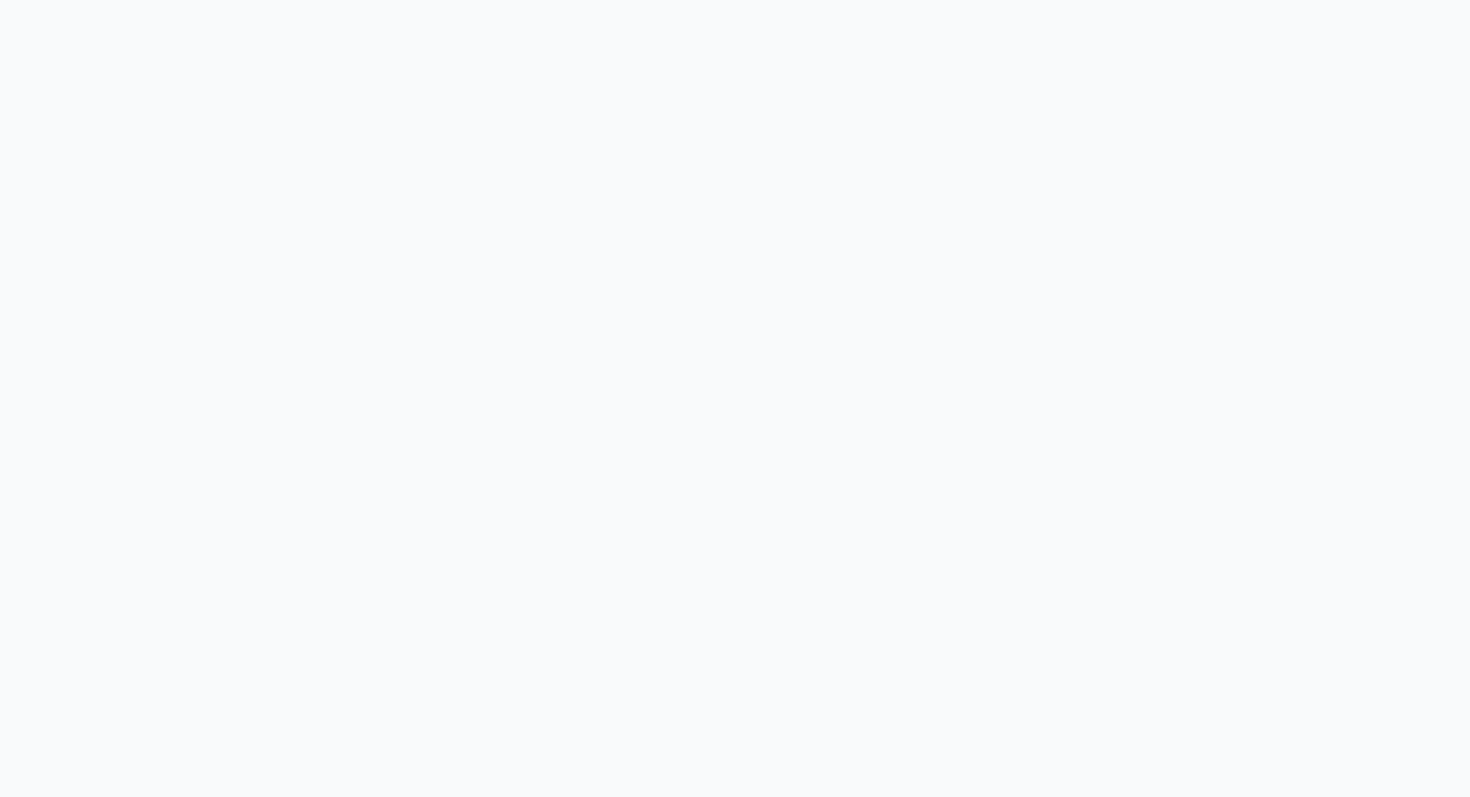 scroll, scrollTop: 0, scrollLeft: 0, axis: both 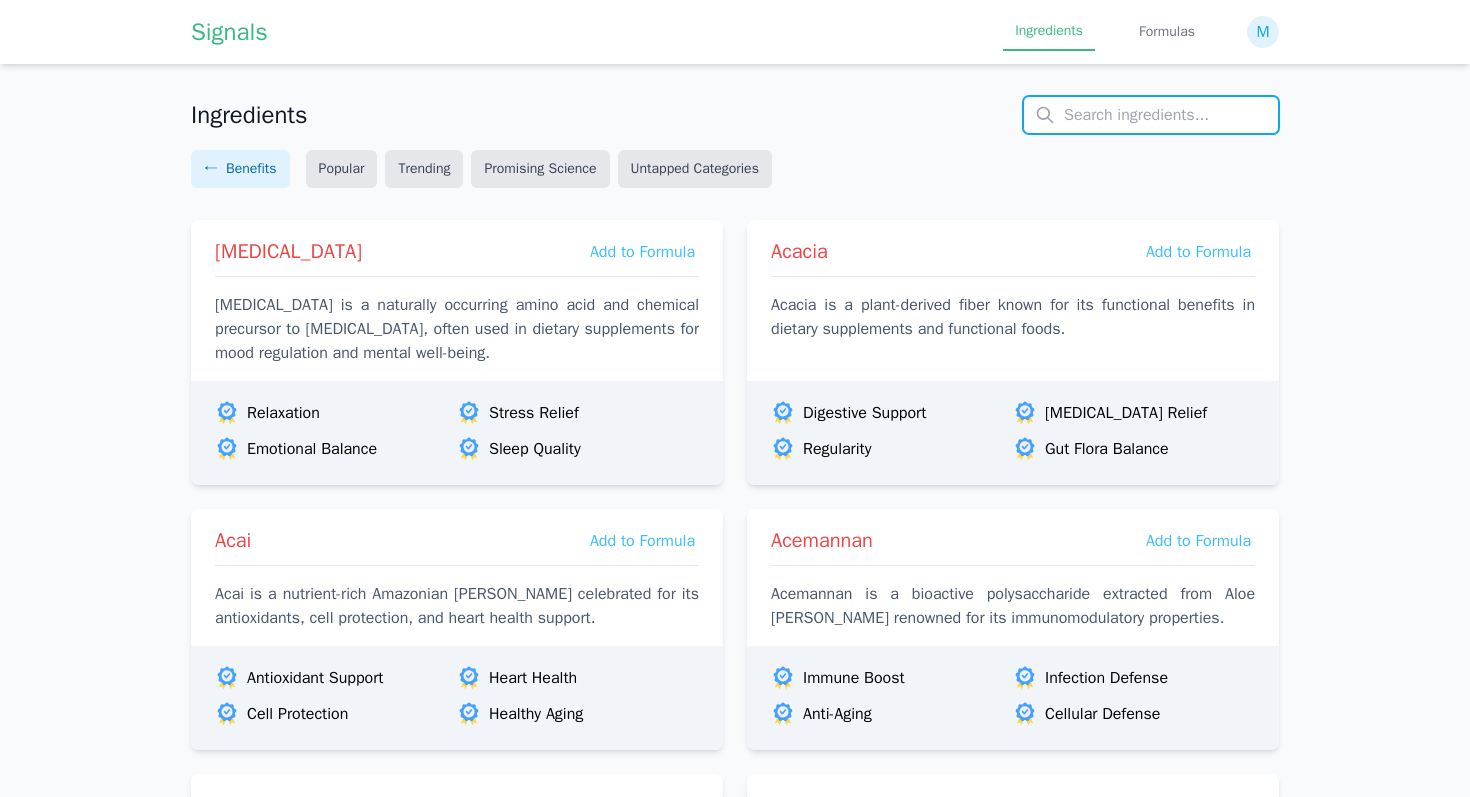 click at bounding box center (1151, 115) 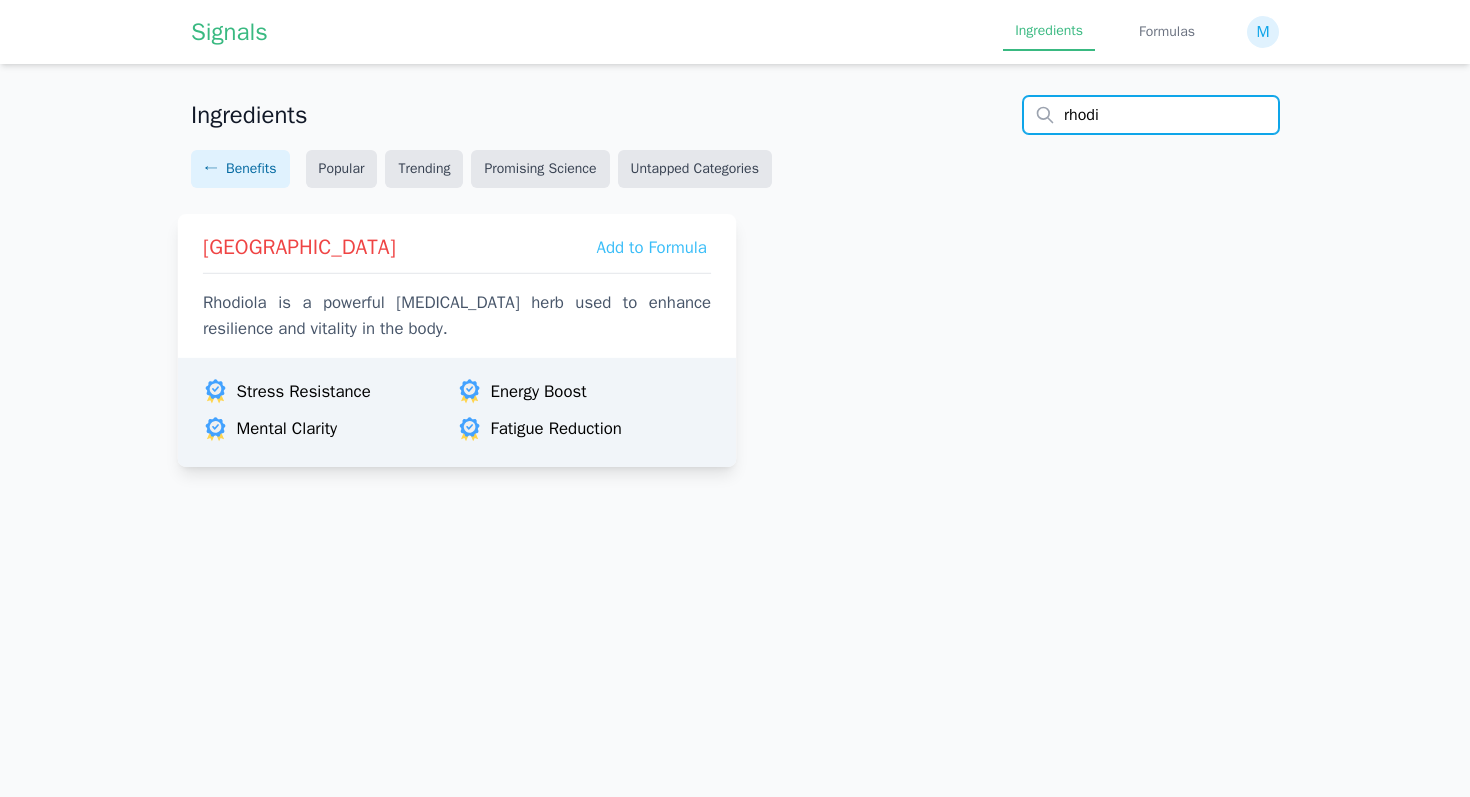 type on "rhodi" 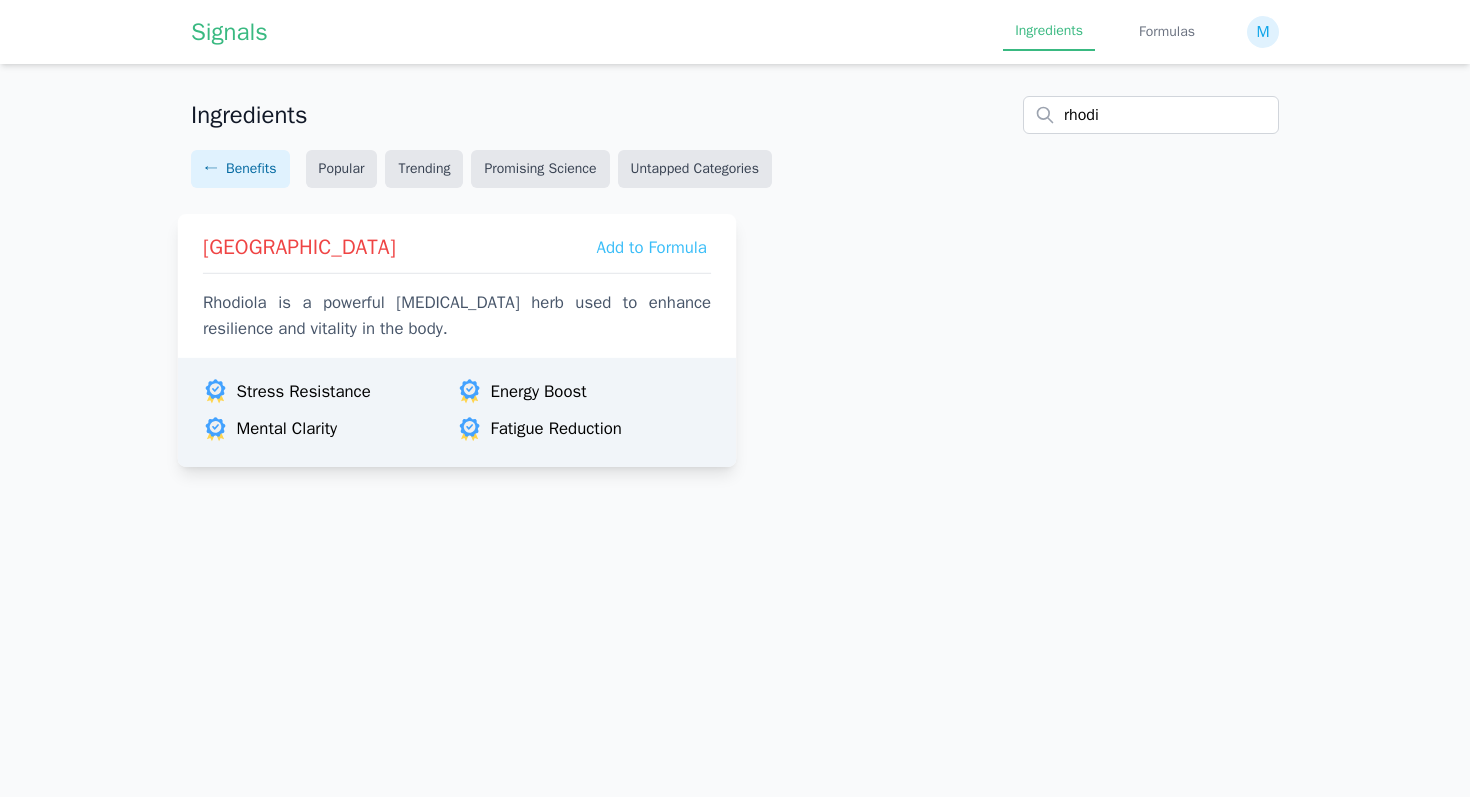 click on "Rhodiola  Add to Formula  Rhodiola is a powerful [MEDICAL_DATA] herb used to enhance resilience and vitality in the body." at bounding box center (457, 281) 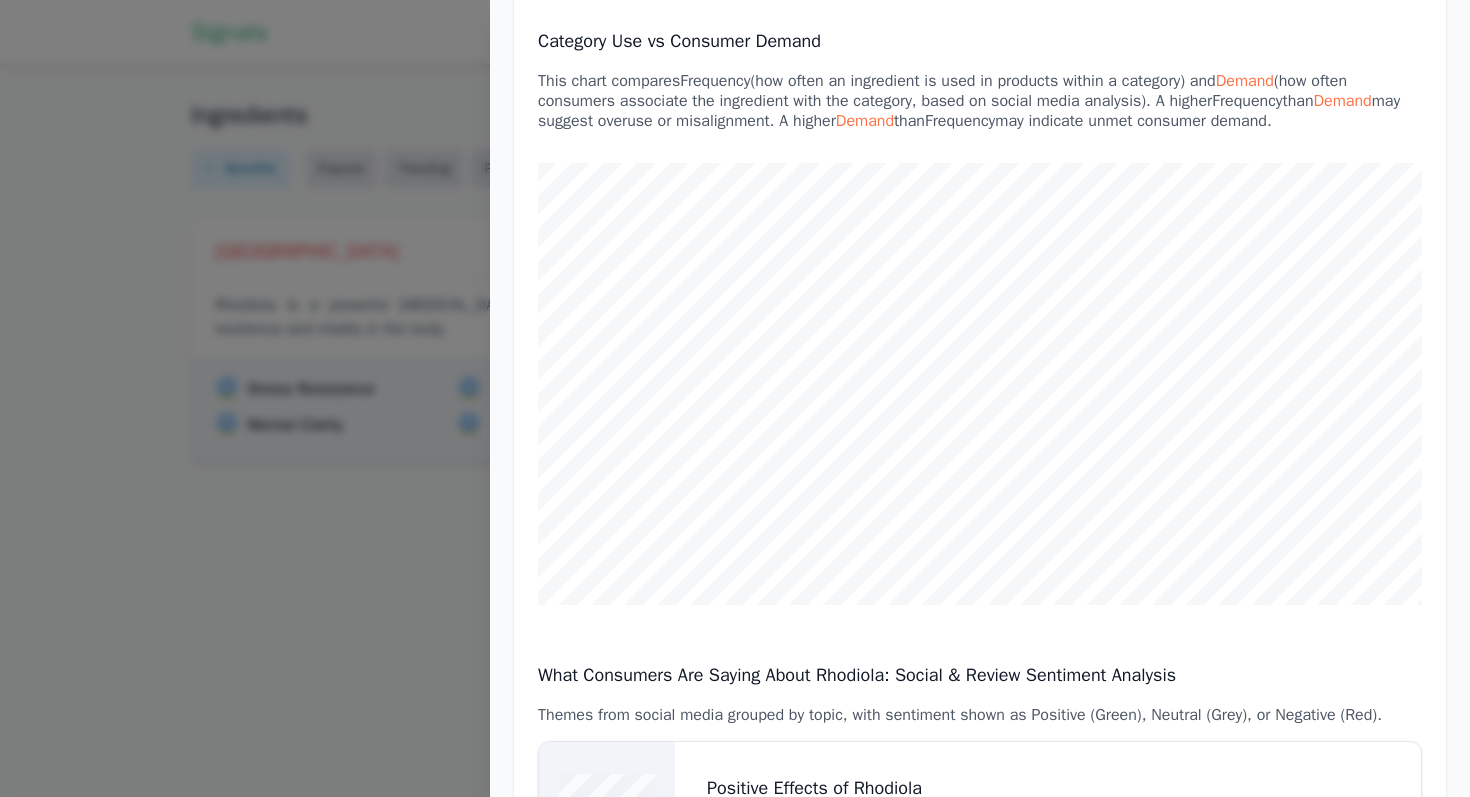 scroll, scrollTop: 0, scrollLeft: 0, axis: both 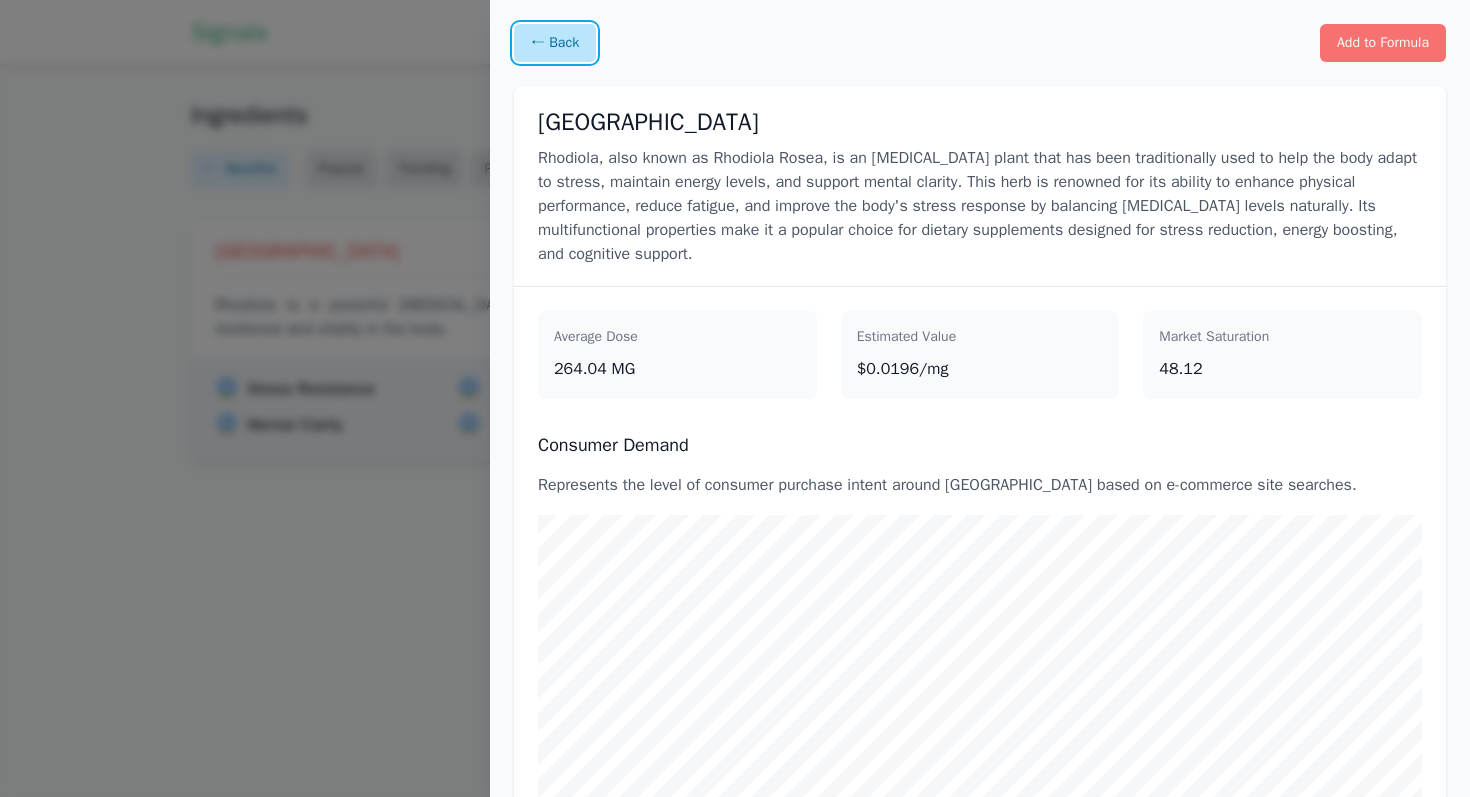 click on "← Back" at bounding box center [555, 43] 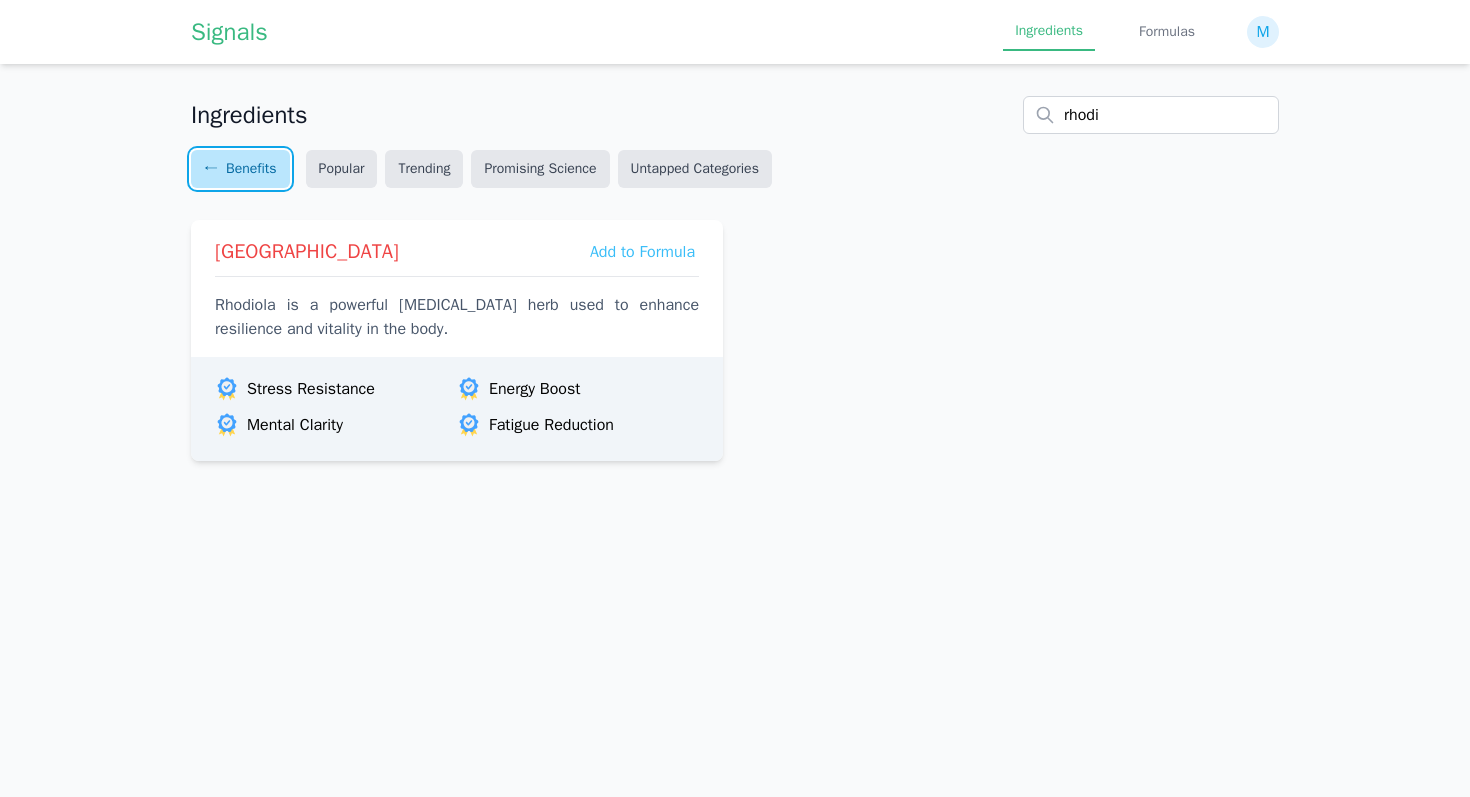 click on "Benefits" at bounding box center (251, 169) 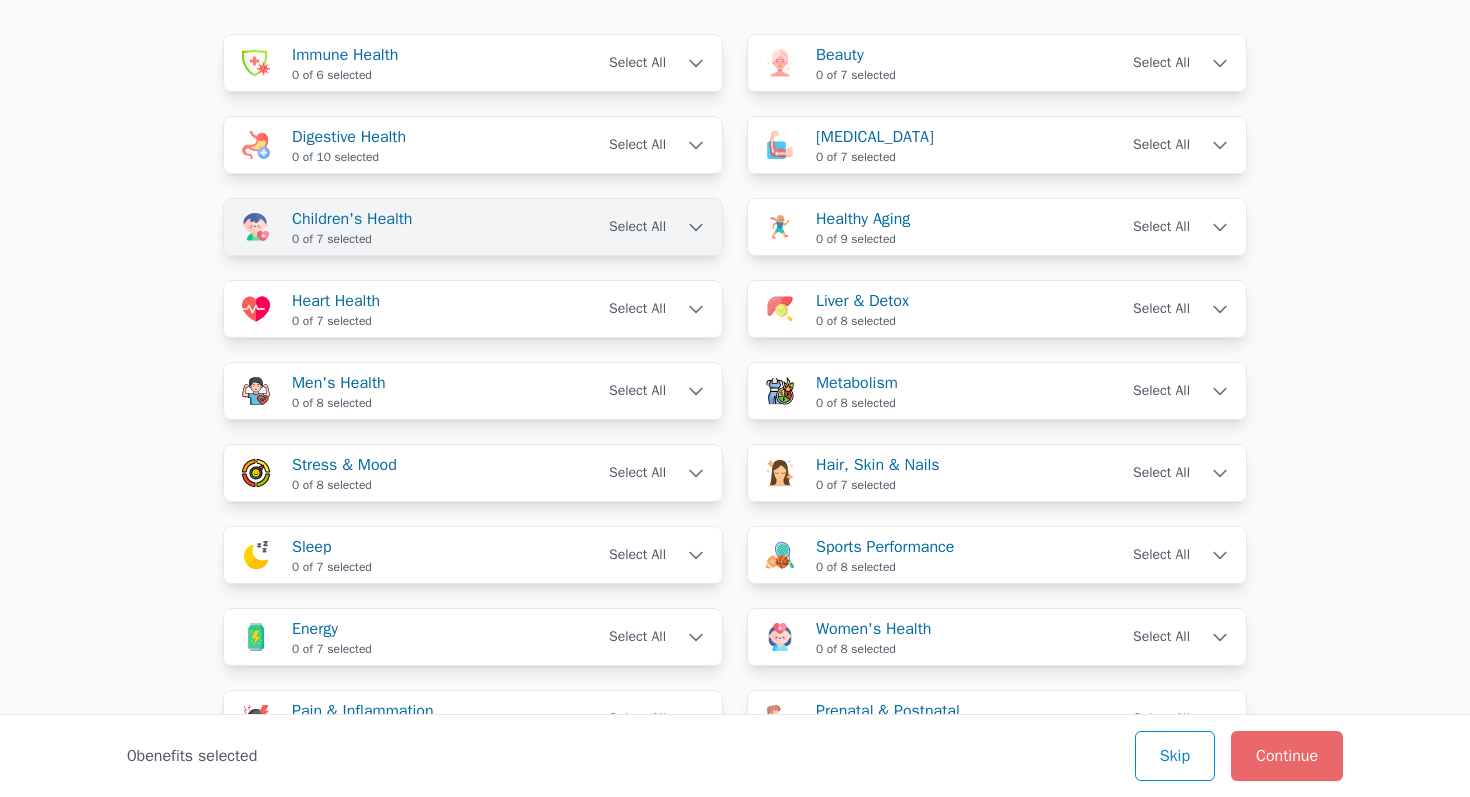 scroll, scrollTop: 210, scrollLeft: 0, axis: vertical 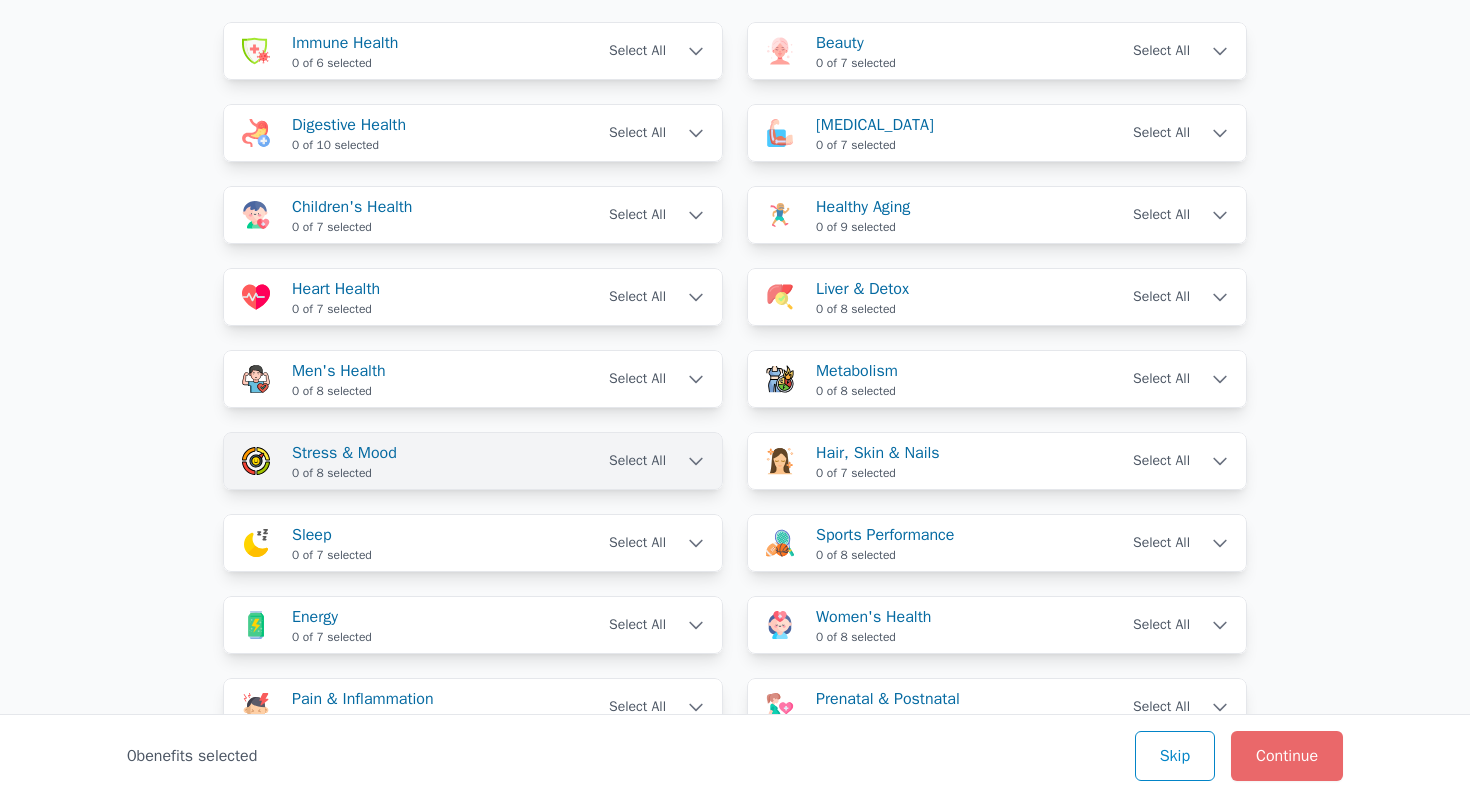 click 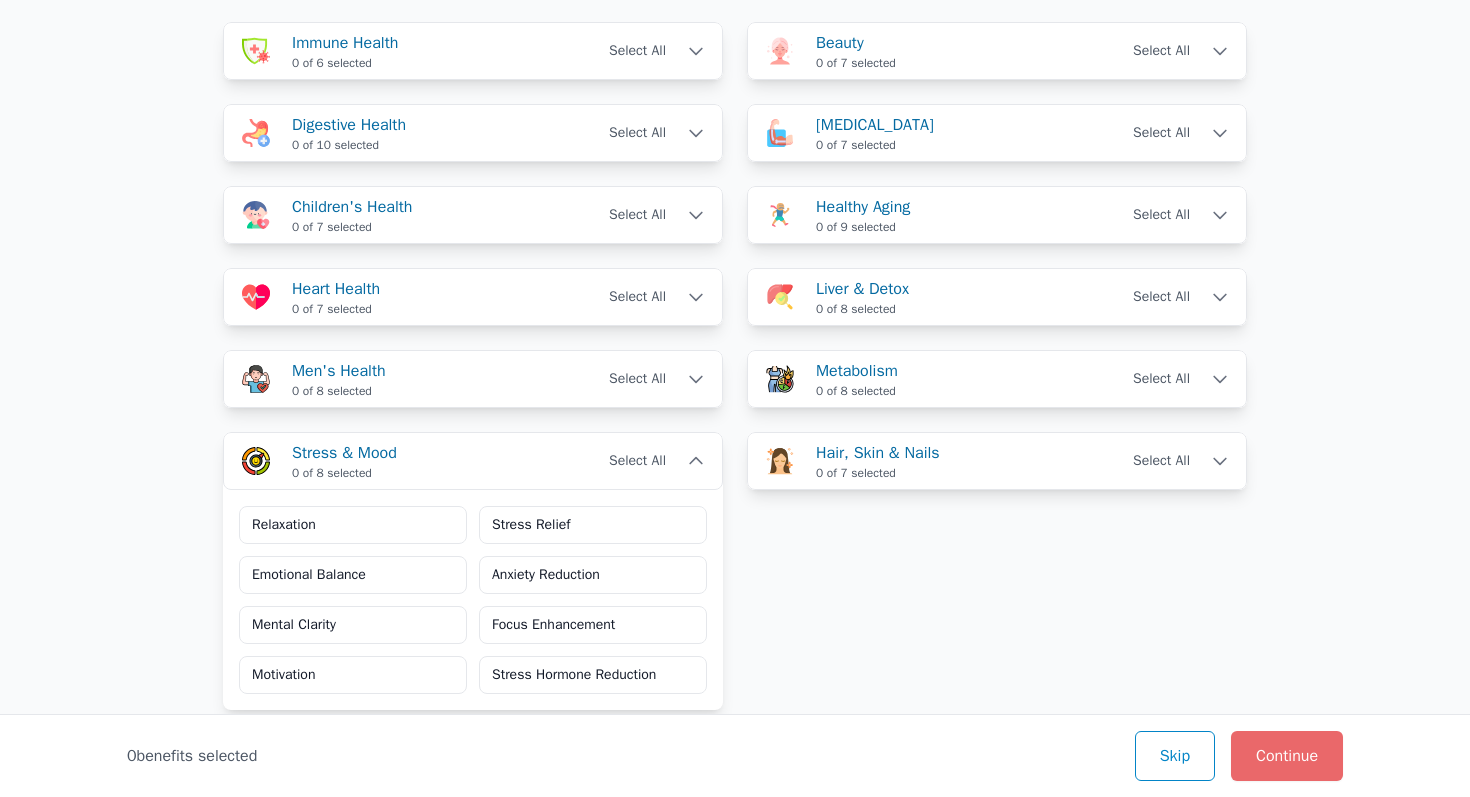click on "Stress Relief" at bounding box center (593, 525) 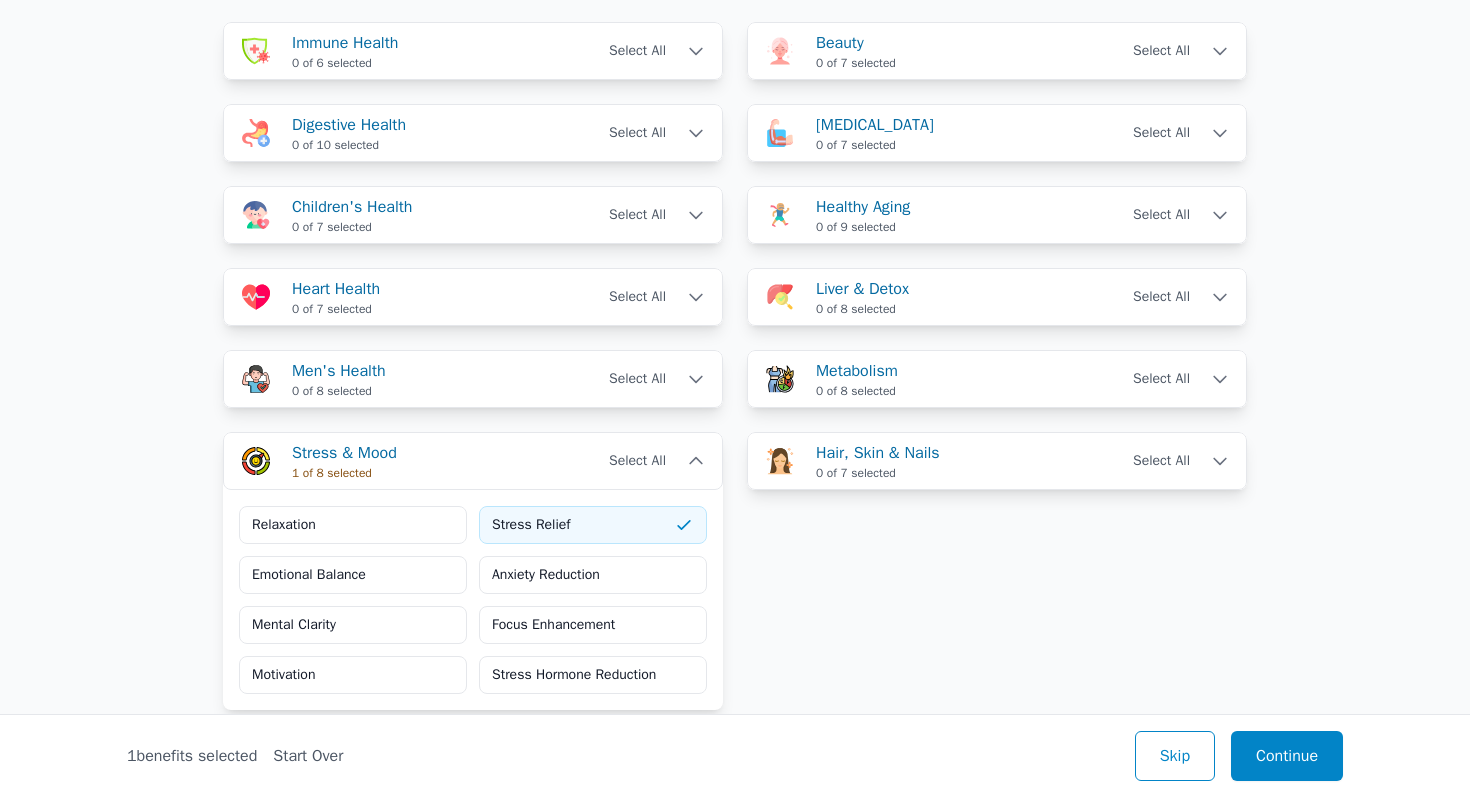 click on "Stress Hormone Reduction" at bounding box center [593, 675] 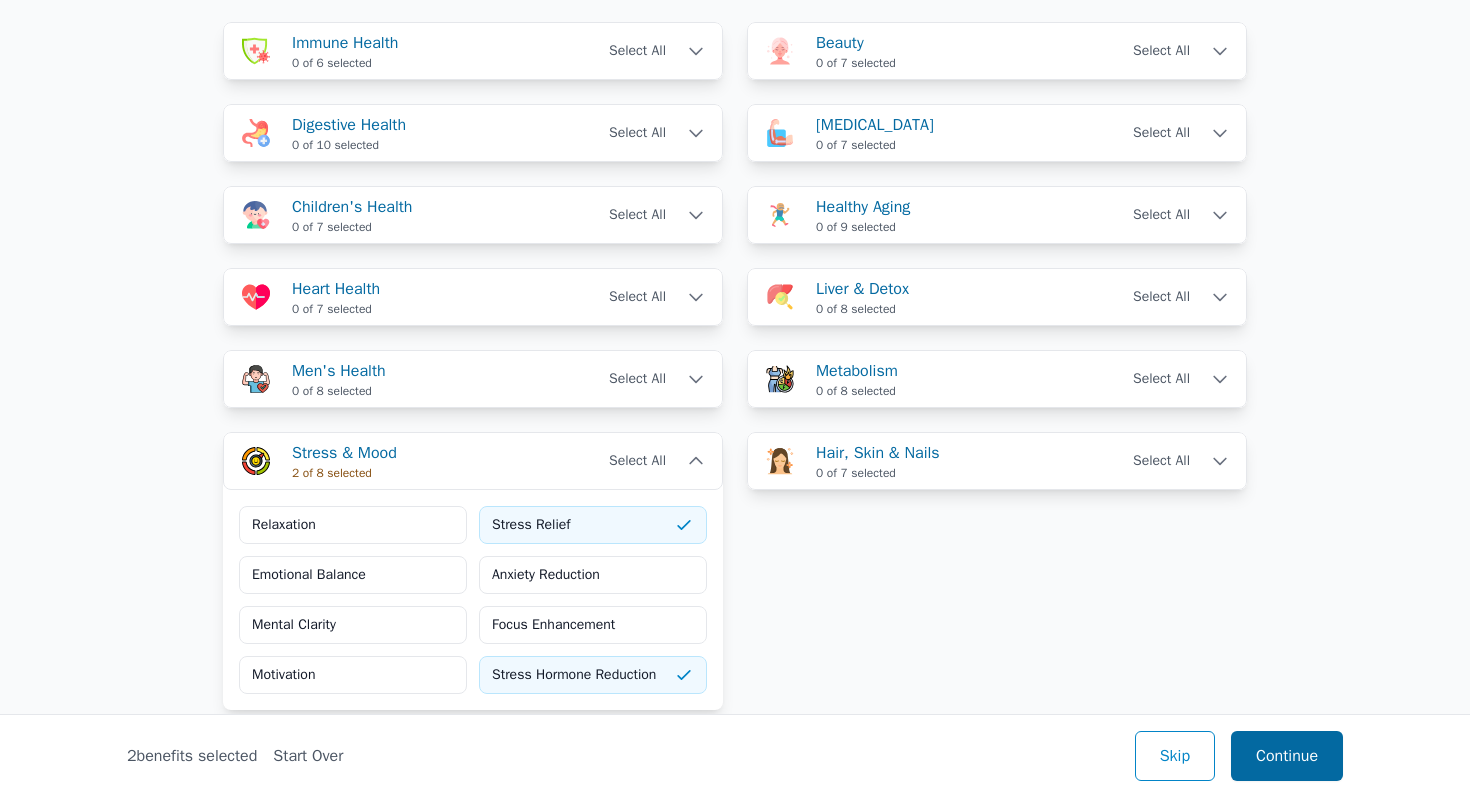 click on "Continue" at bounding box center (1287, 756) 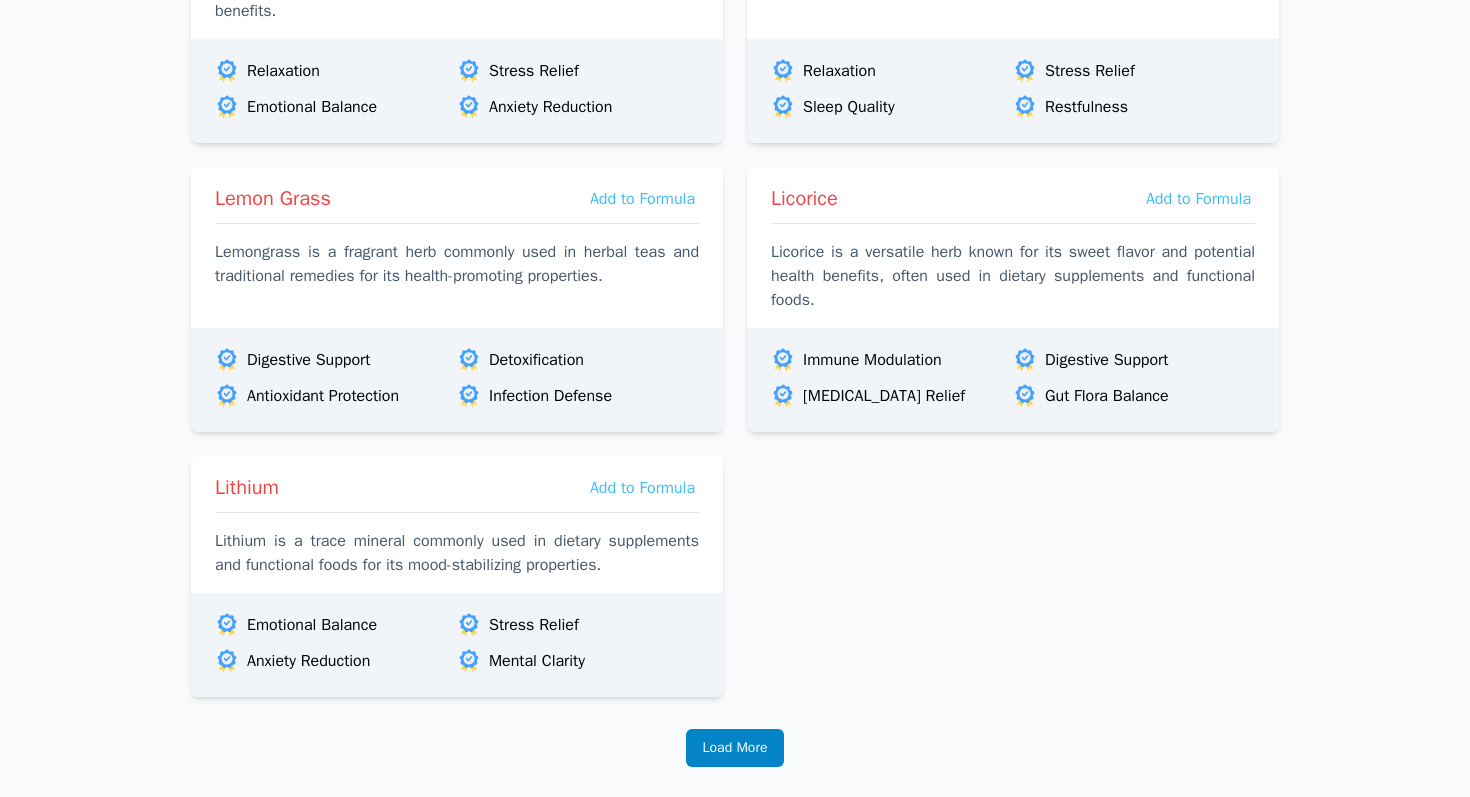 scroll, scrollTop: 3162, scrollLeft: 0, axis: vertical 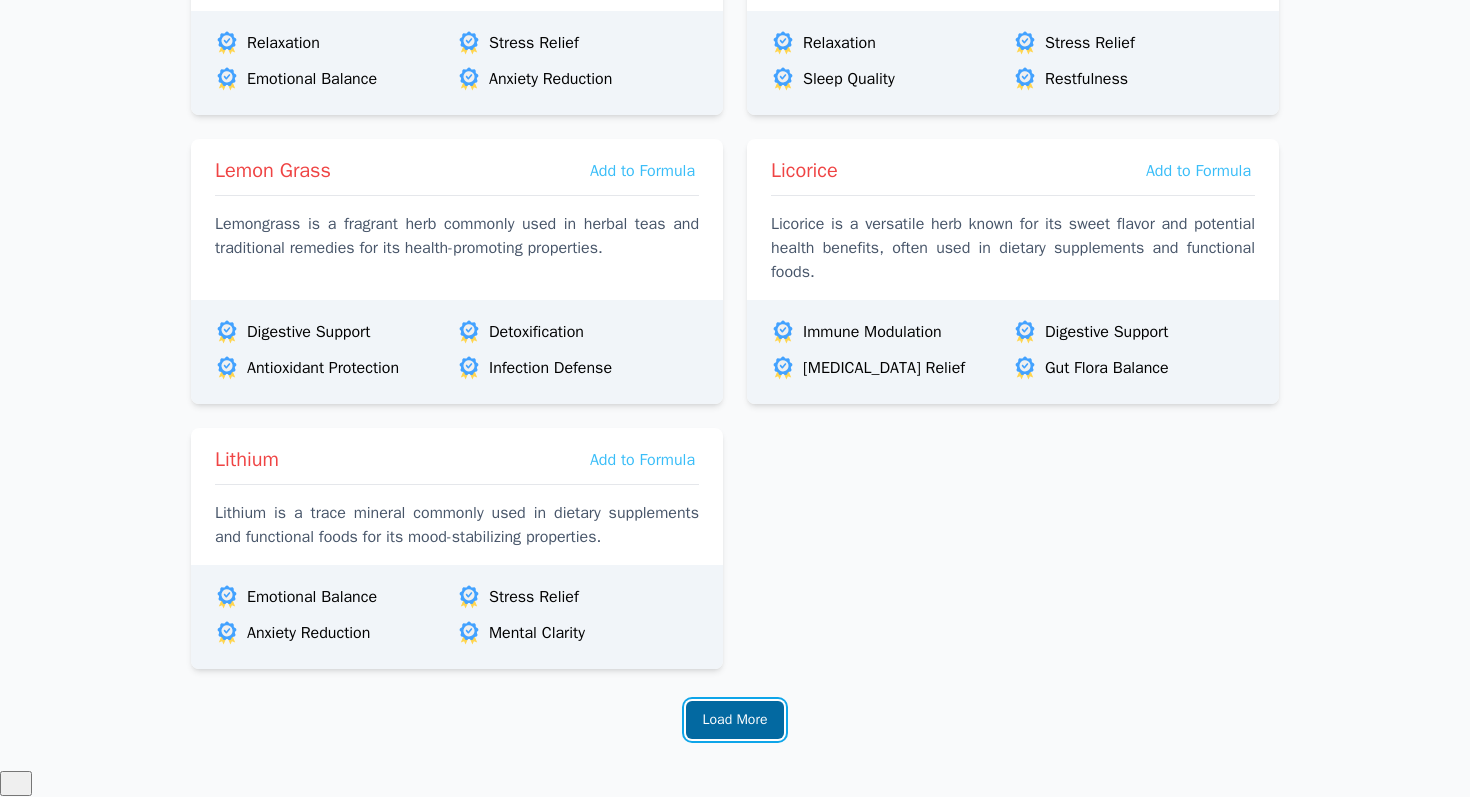 click on "Load More" at bounding box center (735, 720) 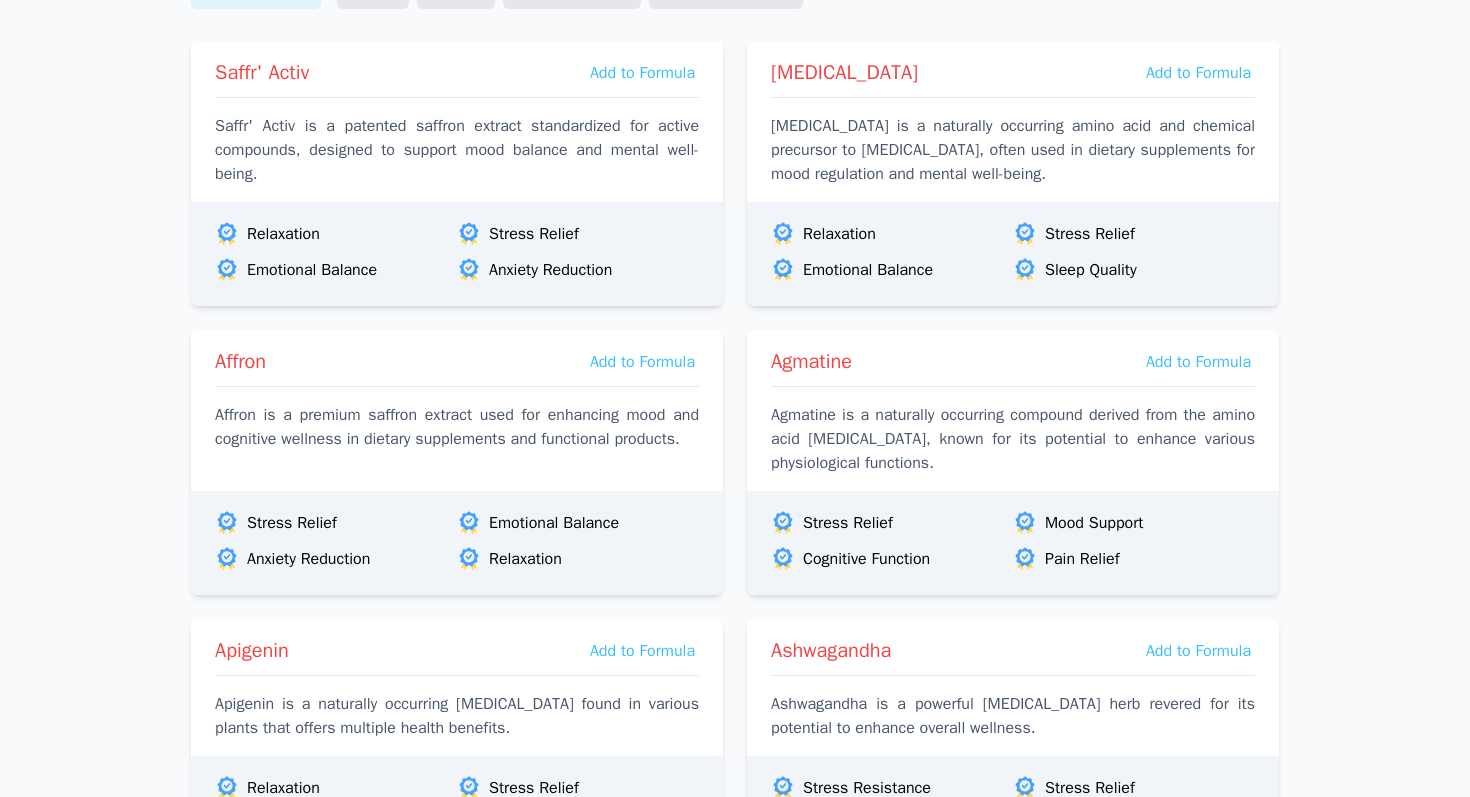 scroll, scrollTop: 0, scrollLeft: 0, axis: both 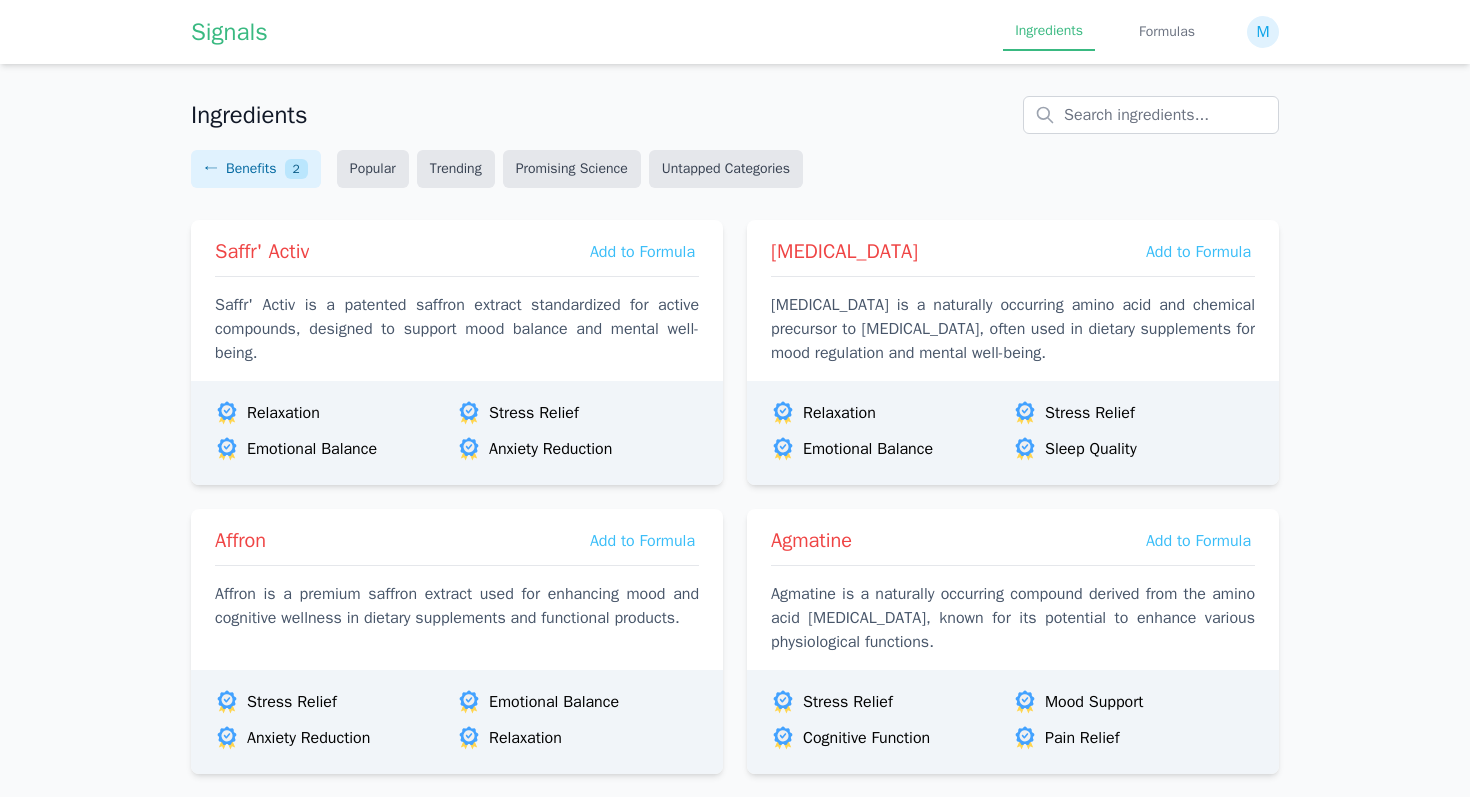 click on "Promising Science" at bounding box center [572, 169] 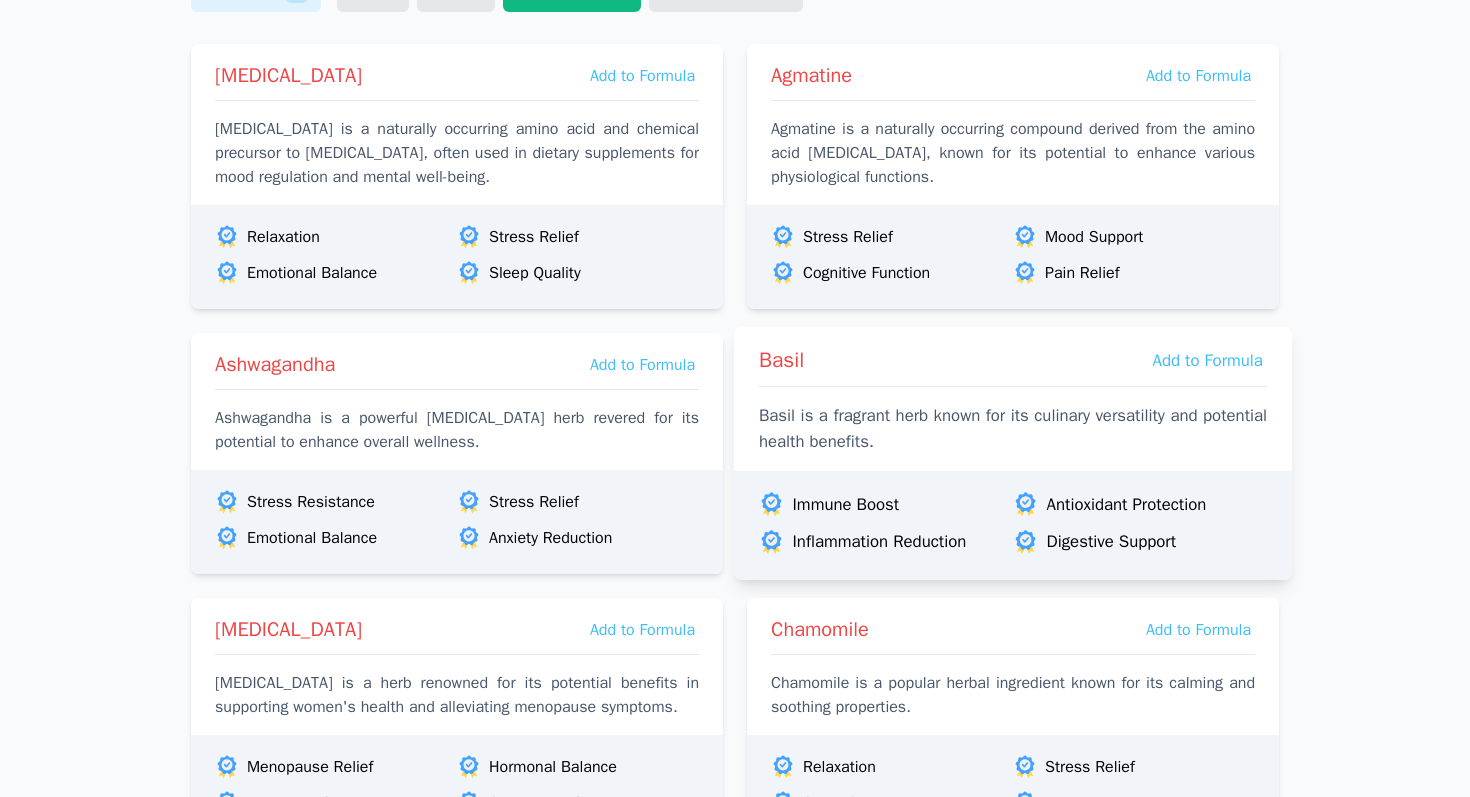 scroll, scrollTop: 179, scrollLeft: 0, axis: vertical 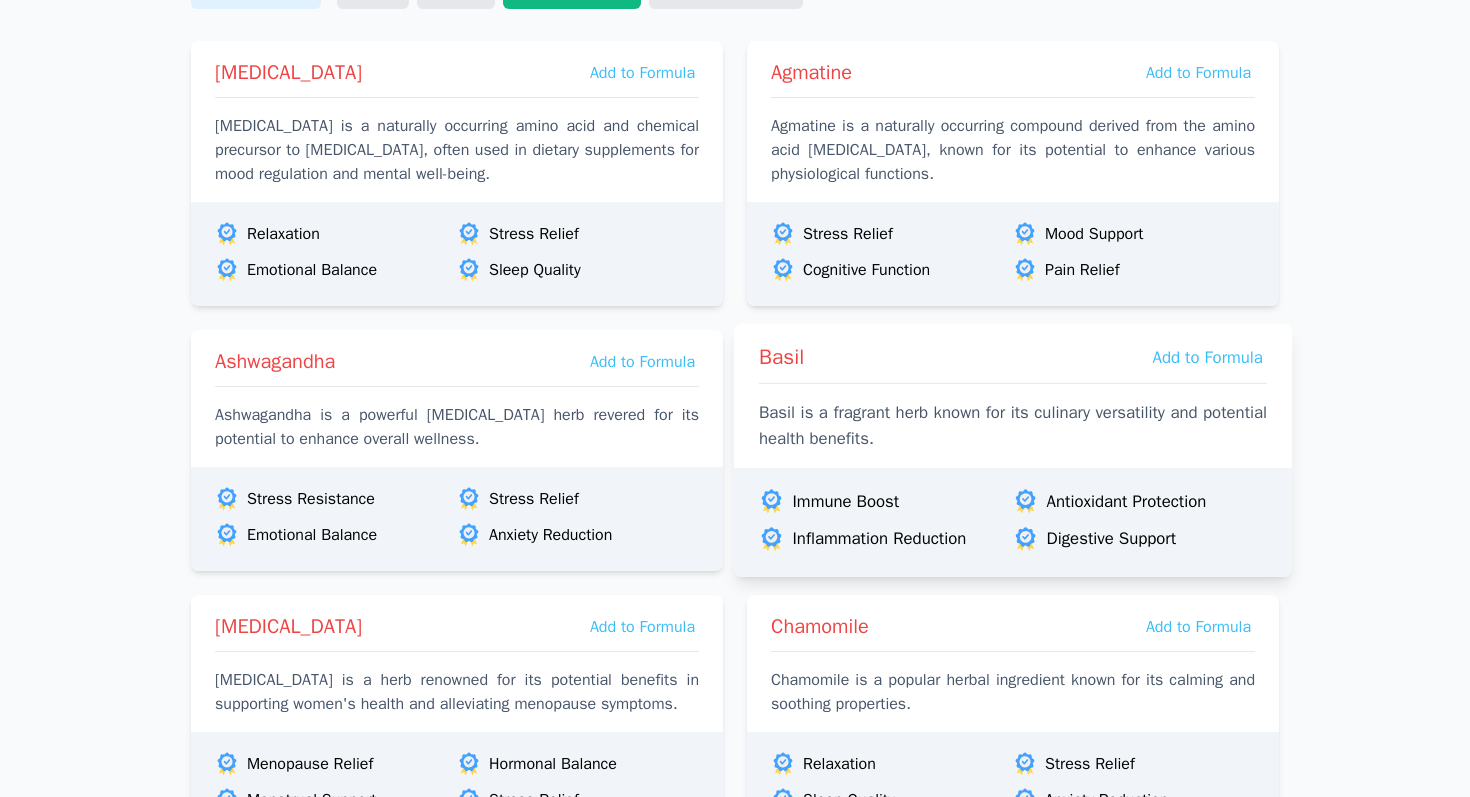 click on "Basil  Add to Formula  Basil is a fragrant herb known for its culinary versatility and potential health benefits." at bounding box center (1013, 391) 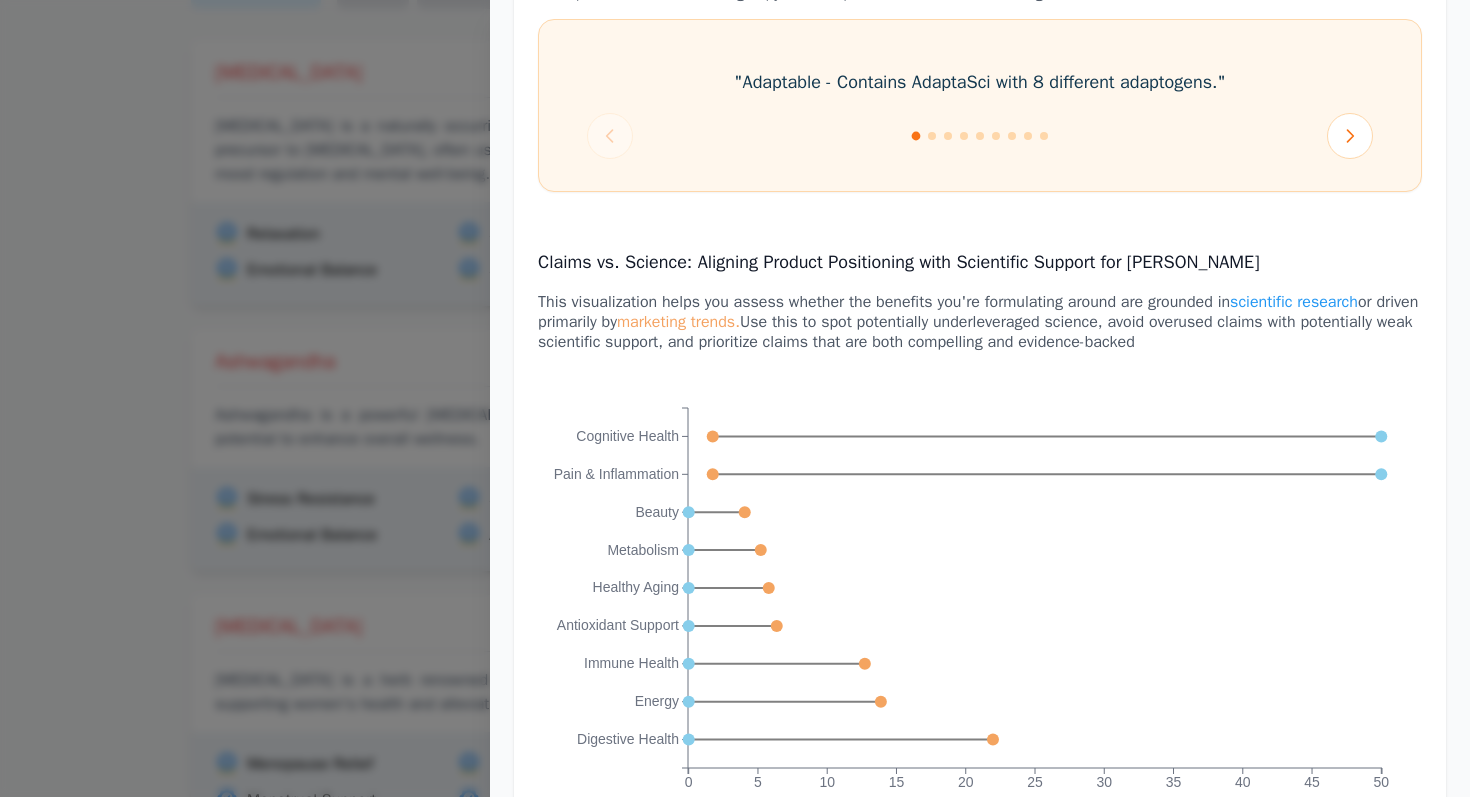 scroll, scrollTop: 3588, scrollLeft: 0, axis: vertical 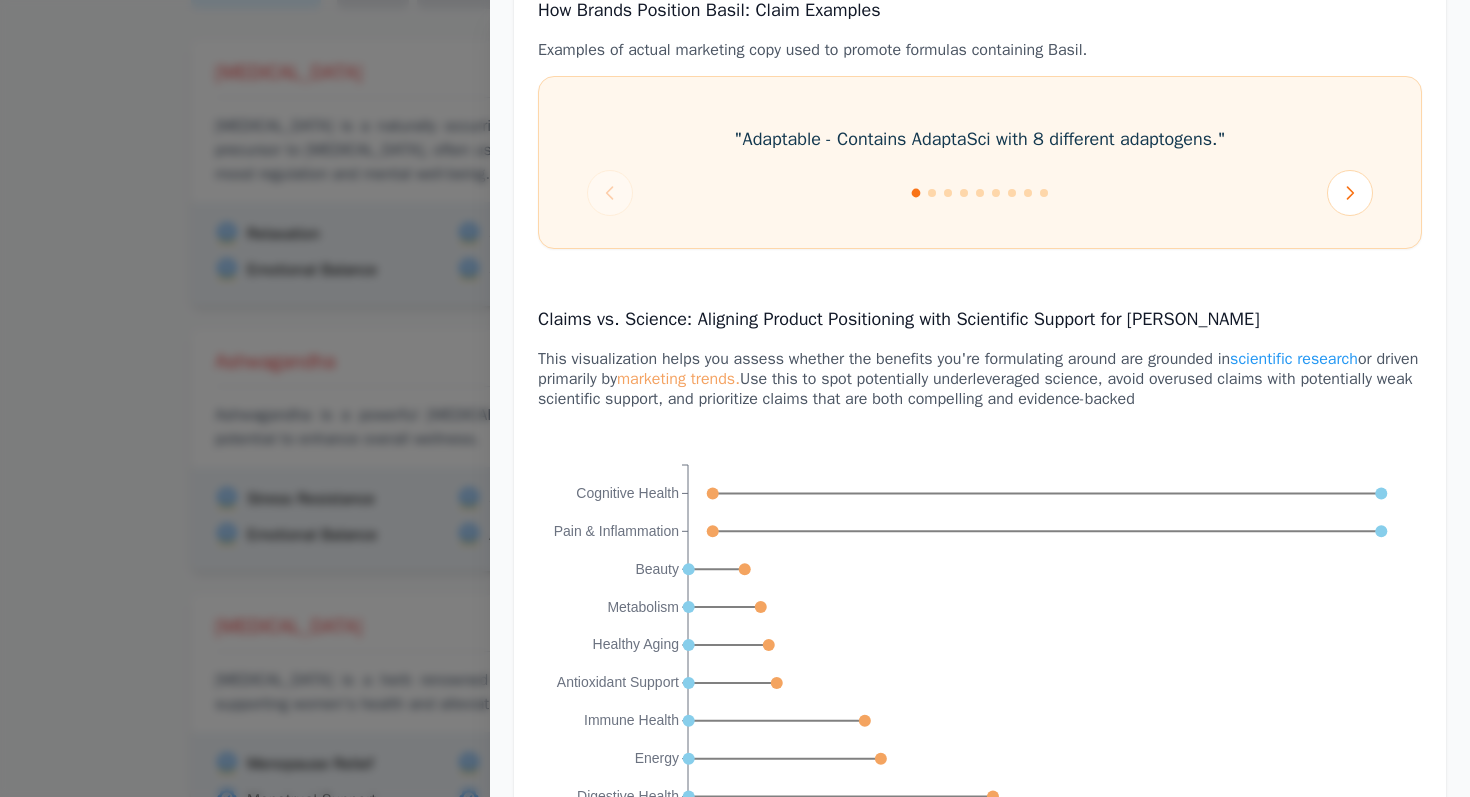 click at bounding box center [735, 398] 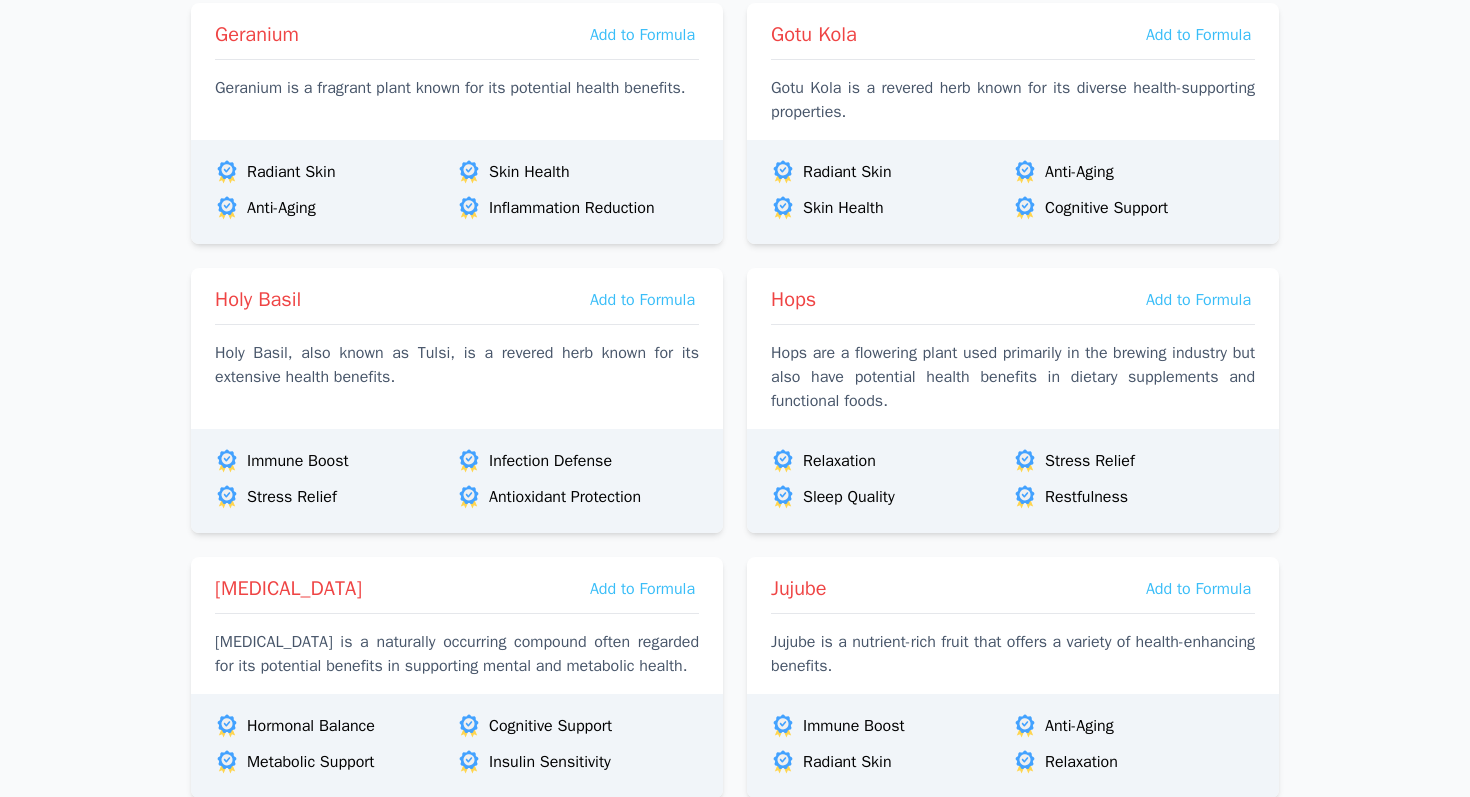 scroll, scrollTop: 1596, scrollLeft: 0, axis: vertical 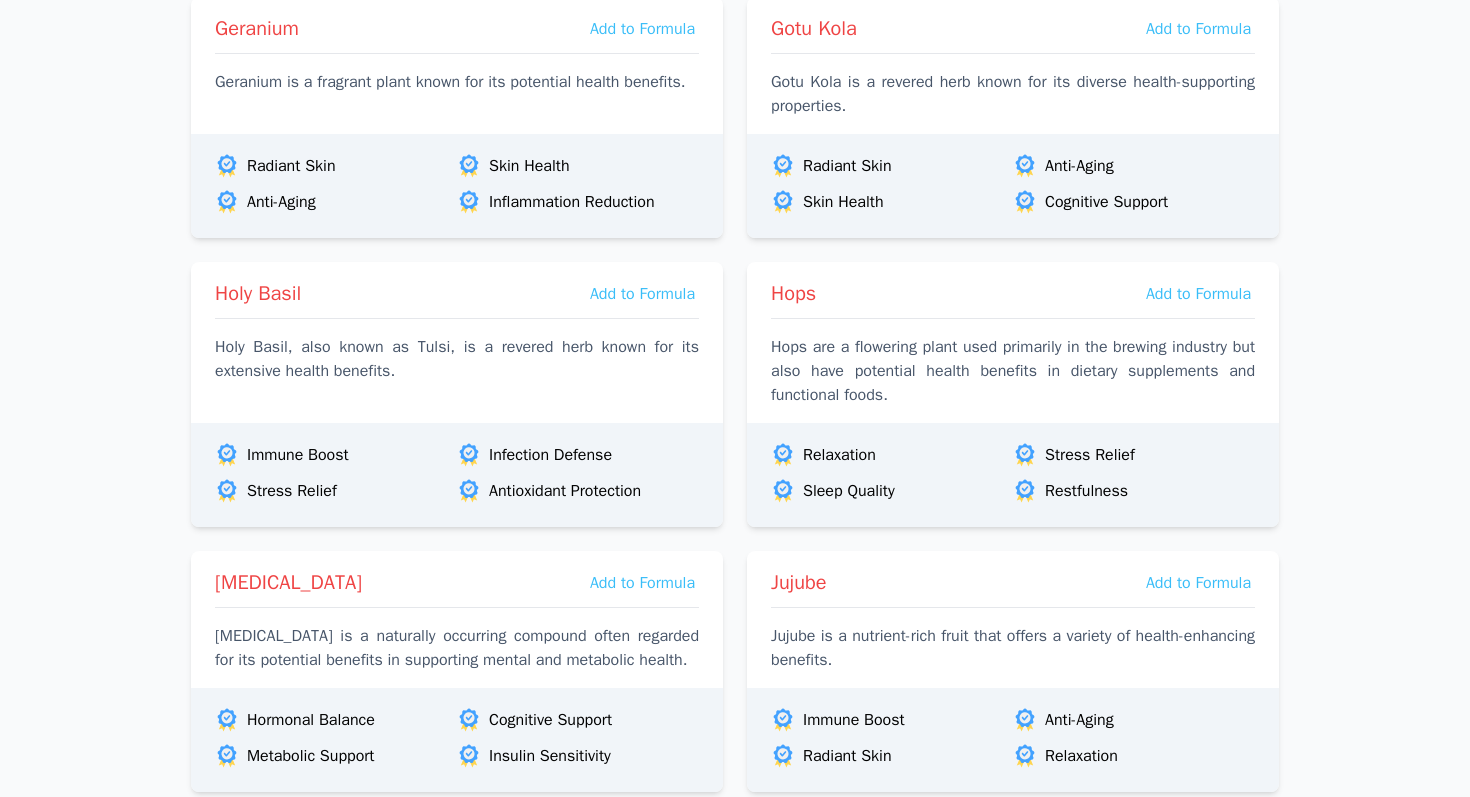 click on "Holy Basil, also known as Tulsi, is a revered herb known for its extensive health benefits." at bounding box center (457, 359) 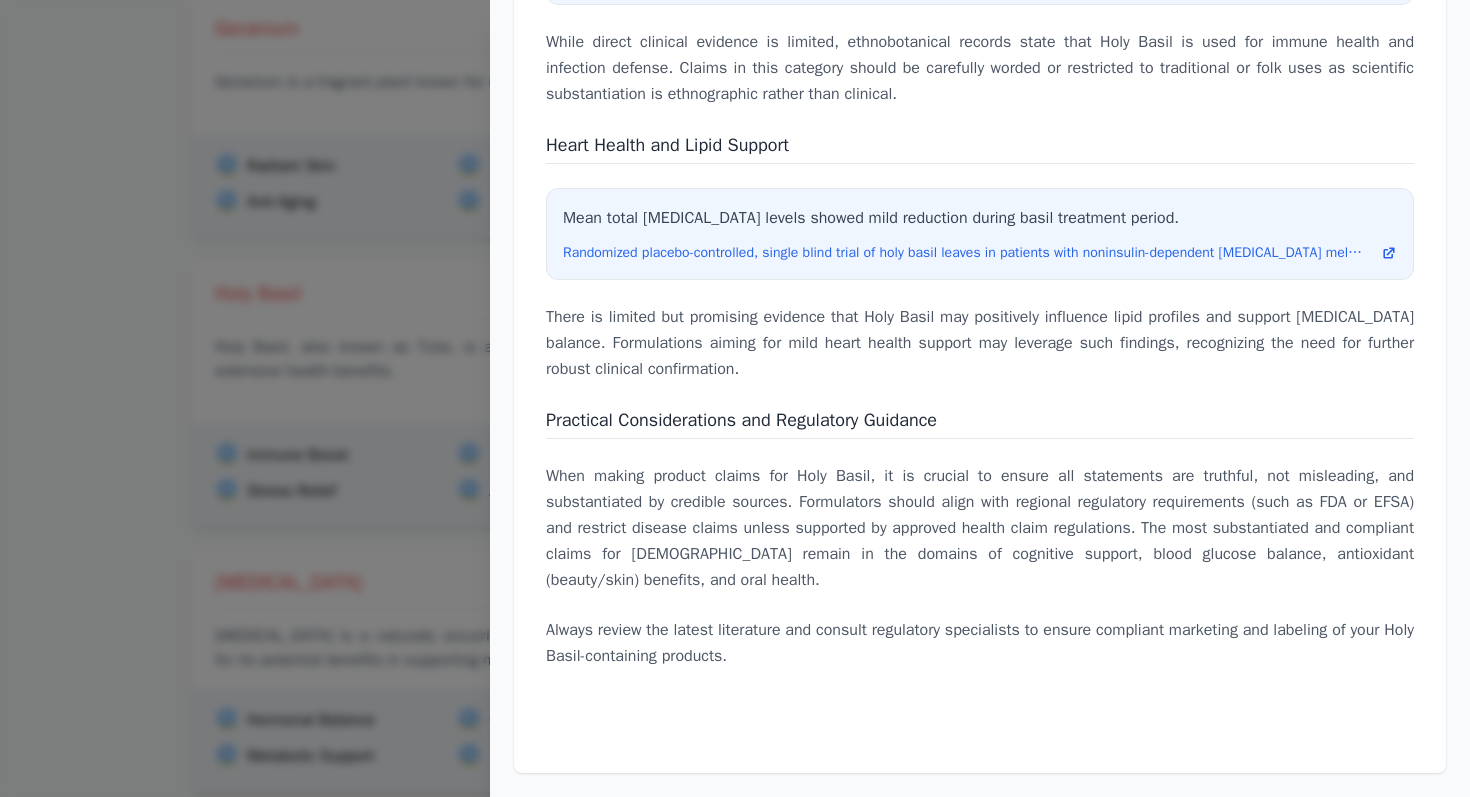 scroll, scrollTop: 7080, scrollLeft: 0, axis: vertical 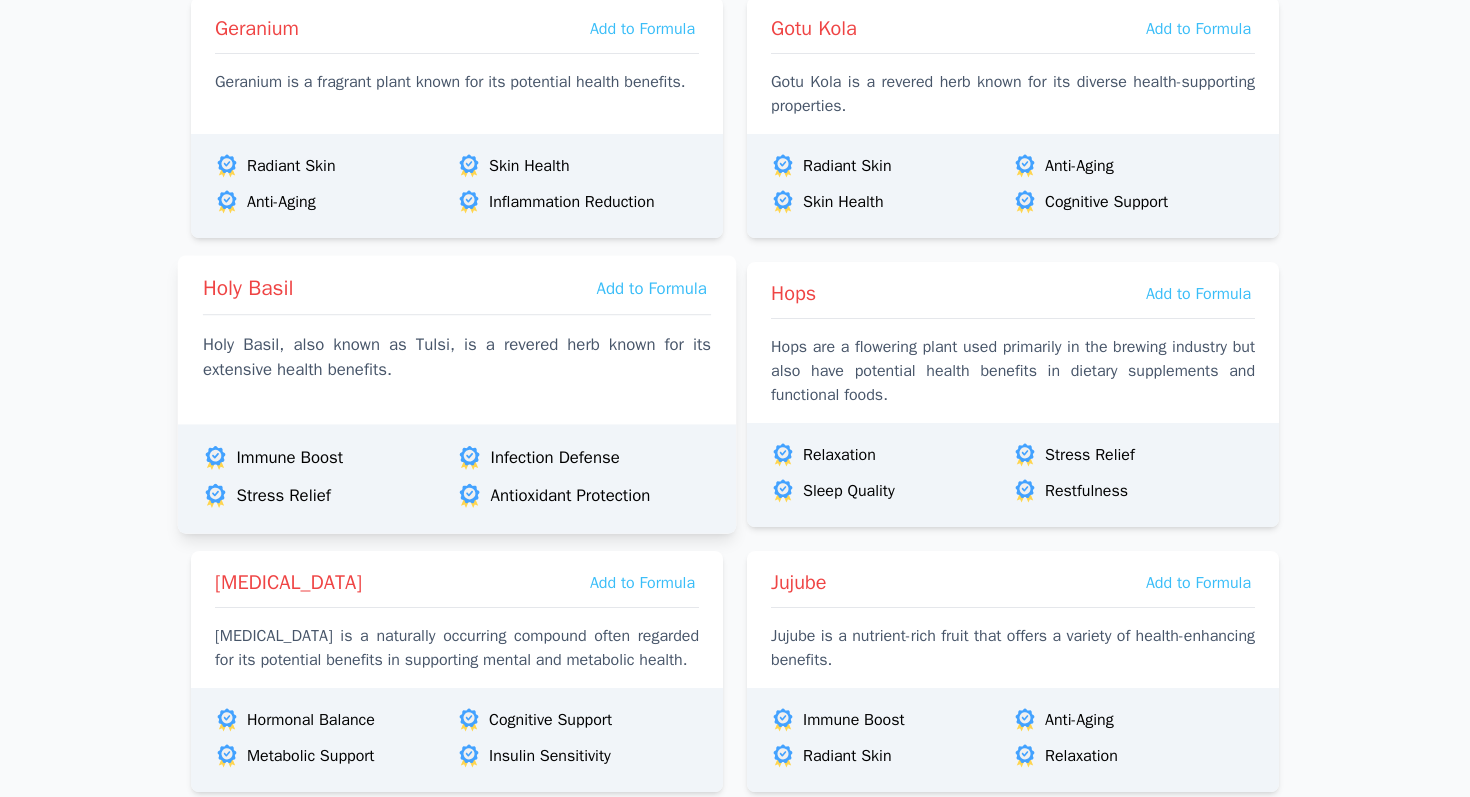 click on "Holy Basil  Add to Formula  Holy Basil, also known as Tulsi, is a revered herb known for its extensive health benefits." at bounding box center [457, 335] 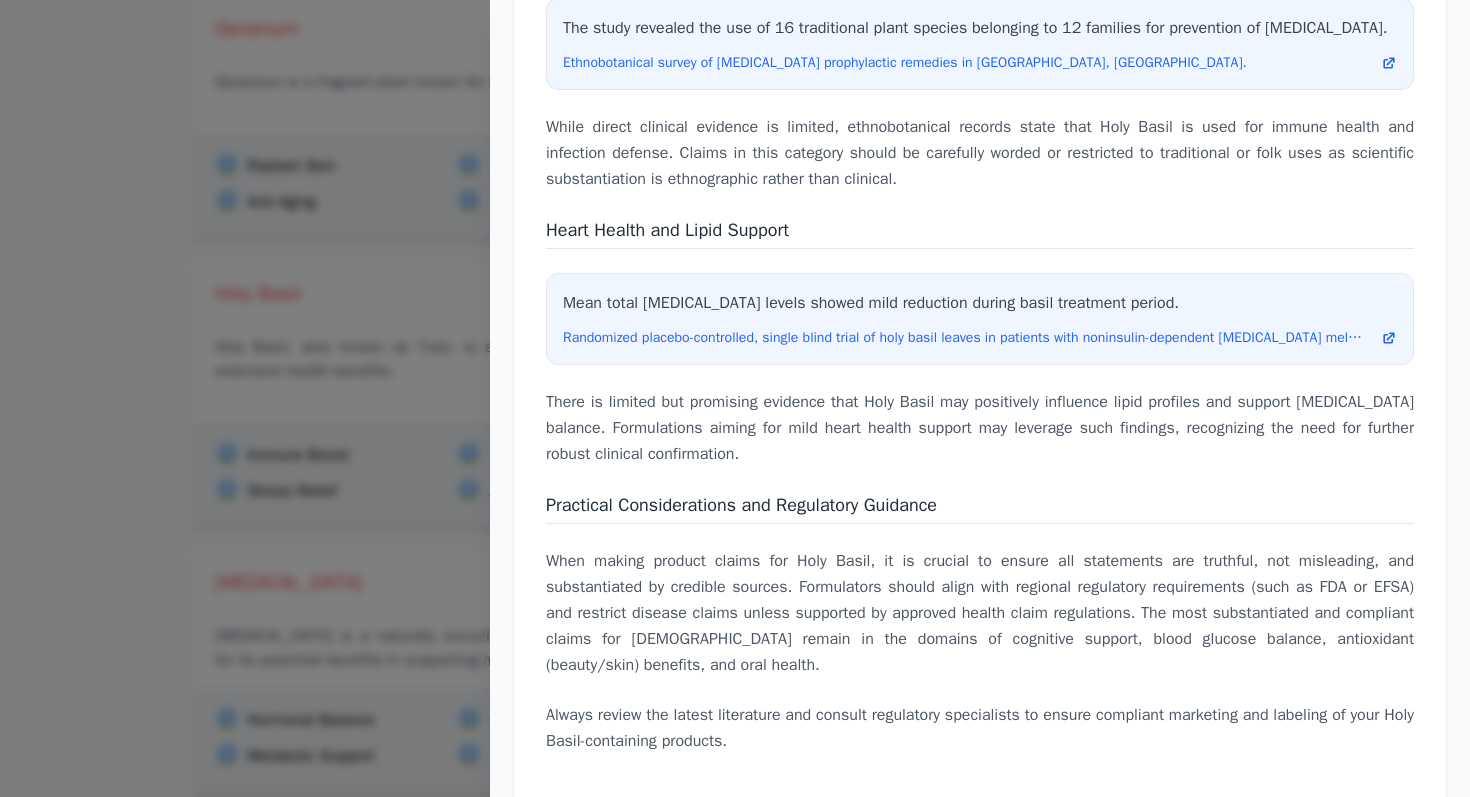 scroll, scrollTop: 7080, scrollLeft: 0, axis: vertical 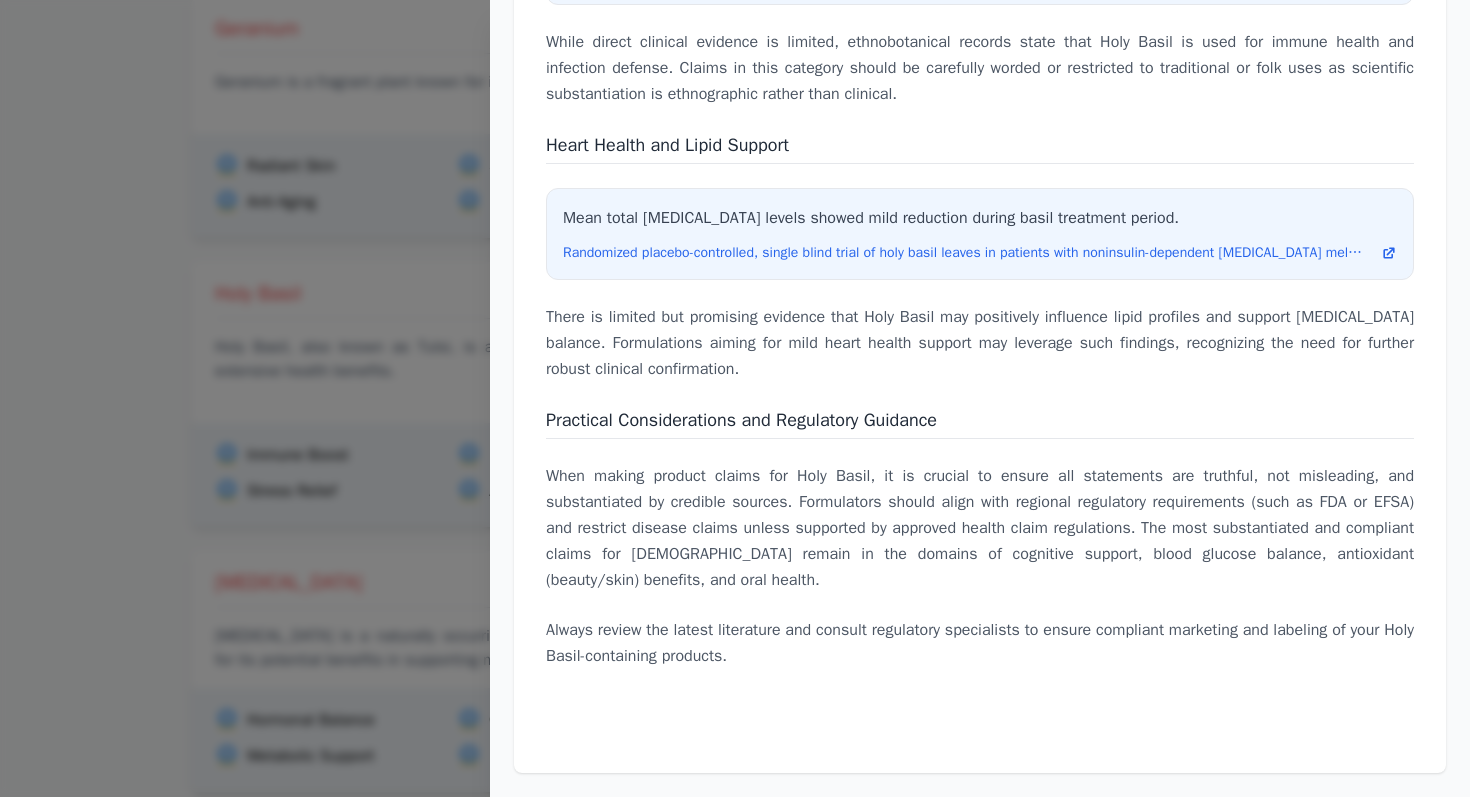click at bounding box center [735, 398] 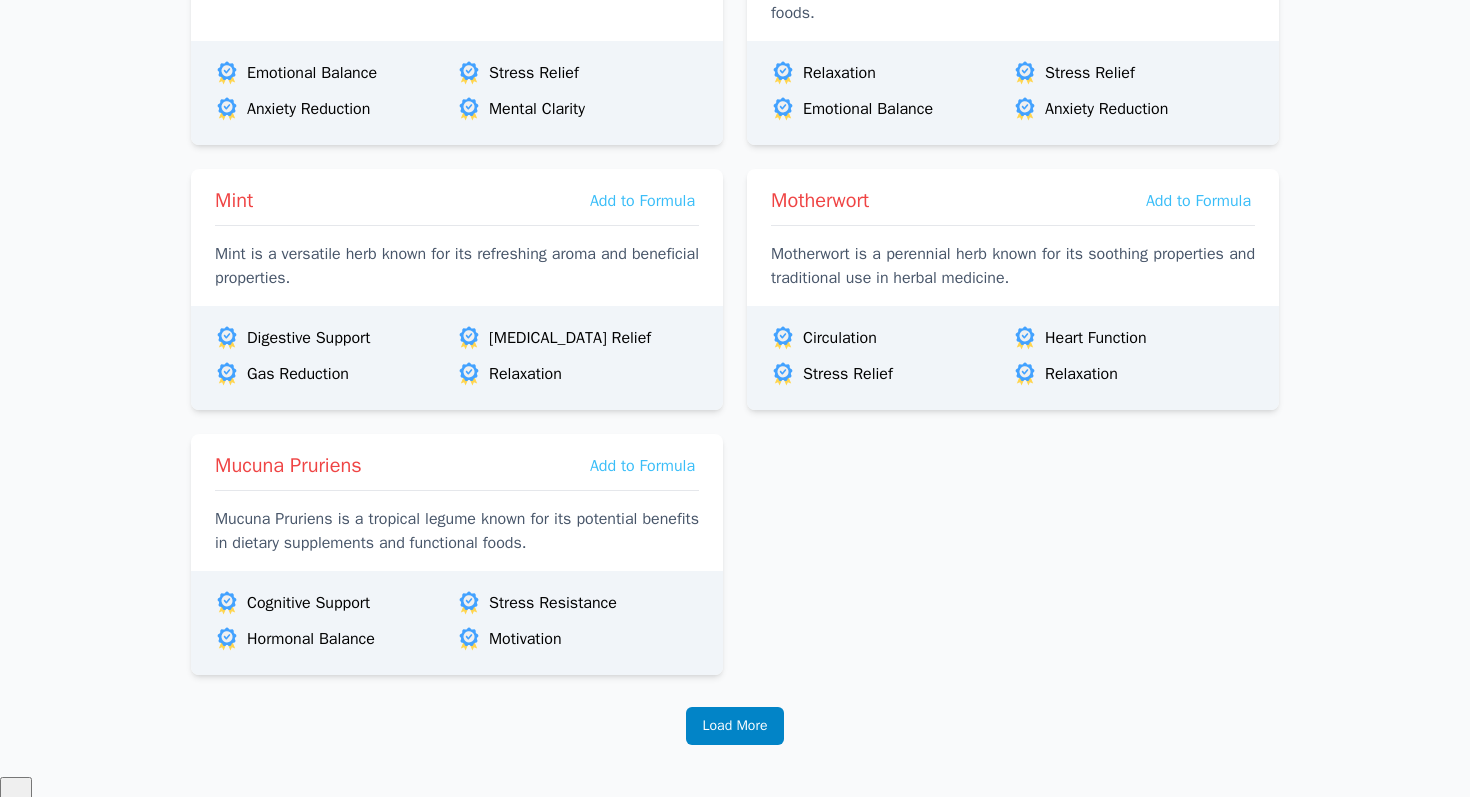 scroll, scrollTop: 3114, scrollLeft: 0, axis: vertical 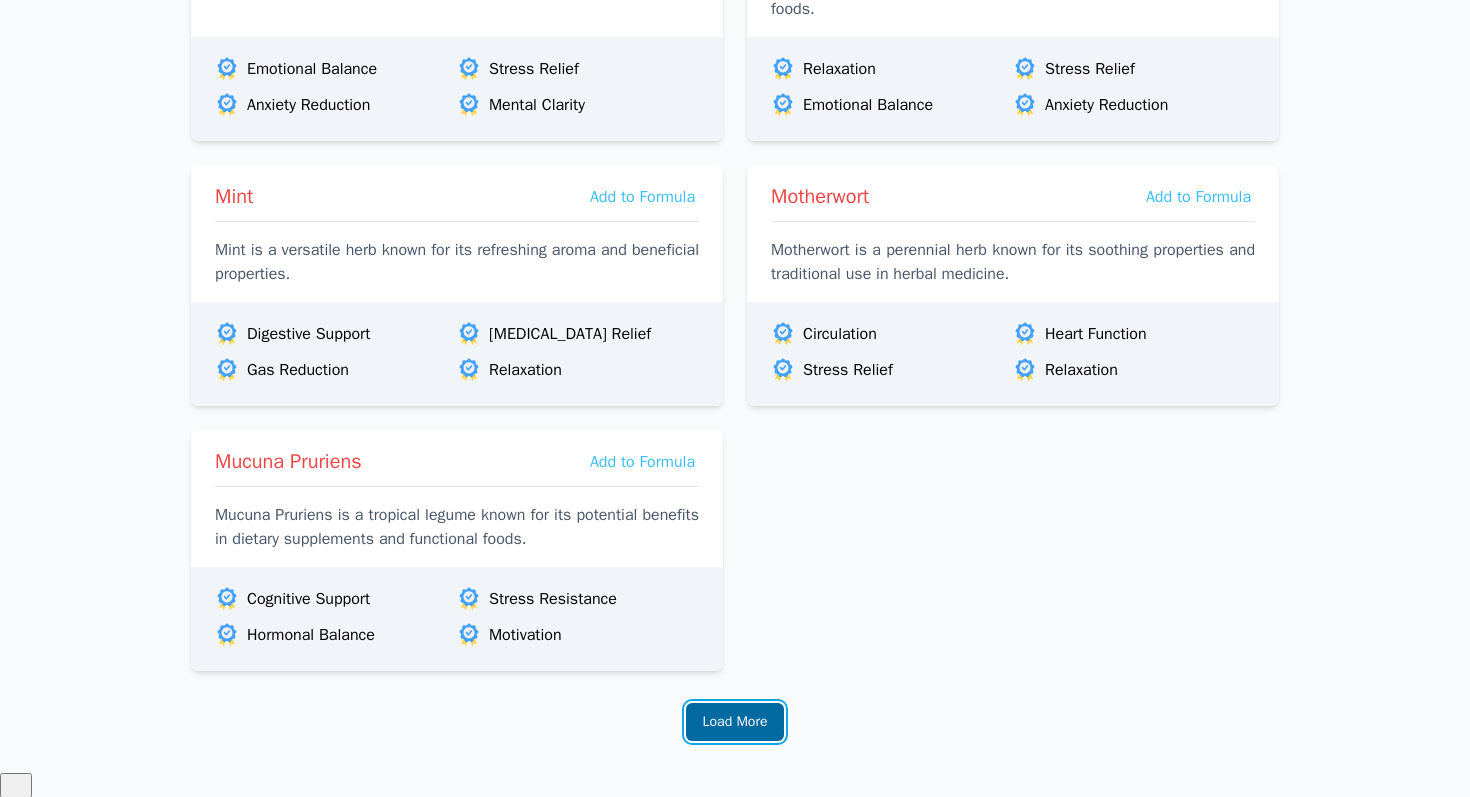 click on "Load More" at bounding box center [735, 722] 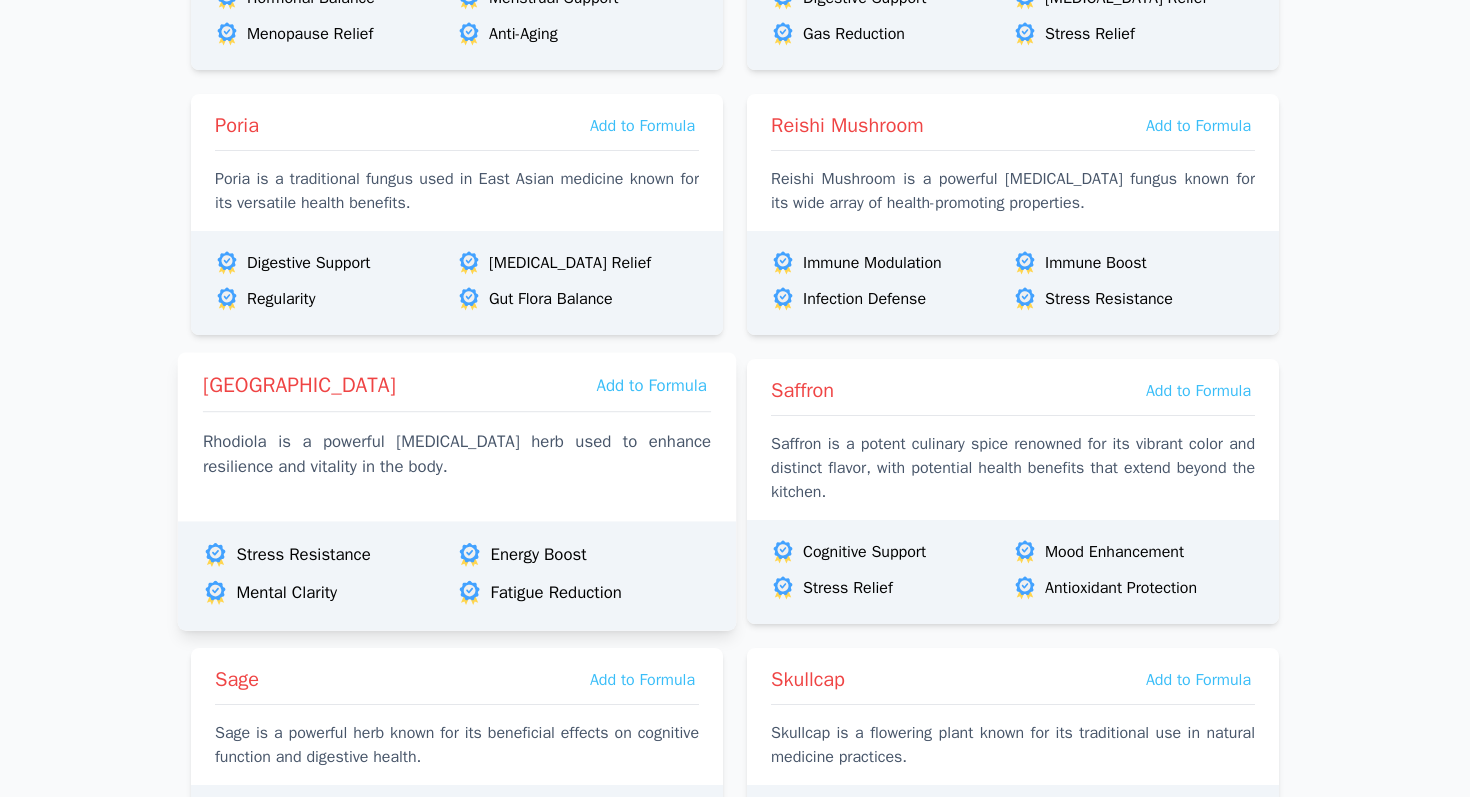 scroll, scrollTop: 4054, scrollLeft: 0, axis: vertical 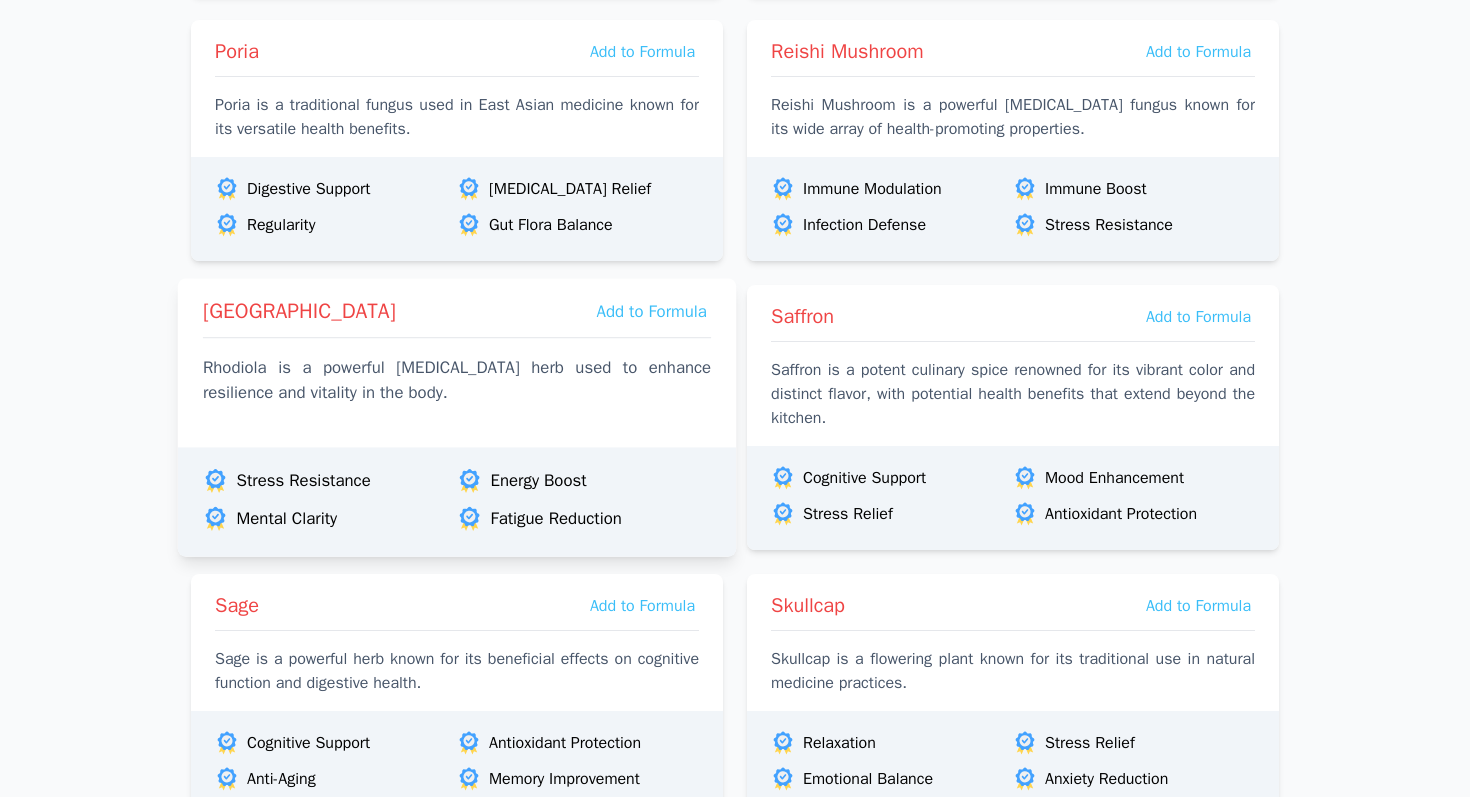 click on "[GEOGRAPHIC_DATA]" at bounding box center [299, 311] 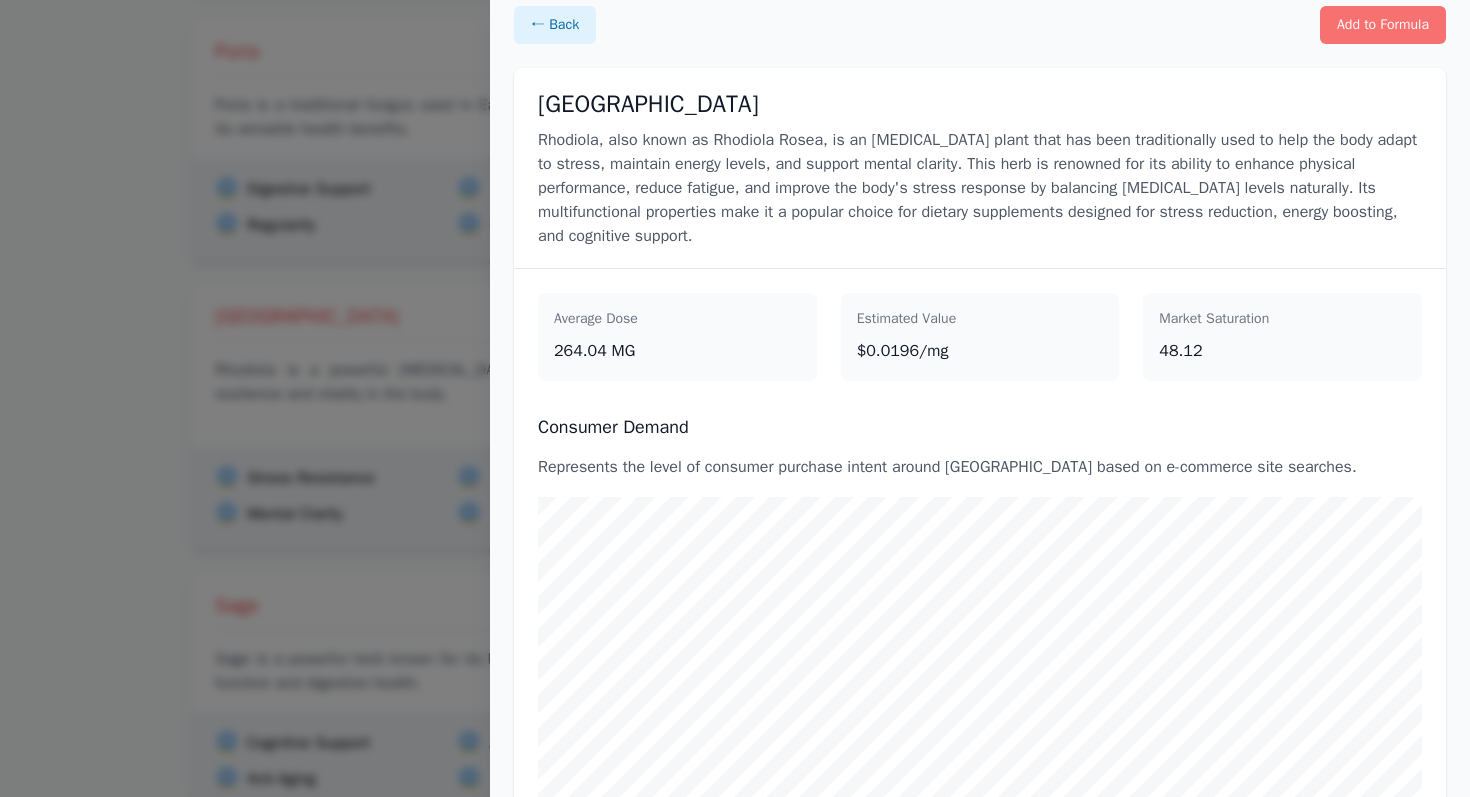 scroll, scrollTop: 0, scrollLeft: 0, axis: both 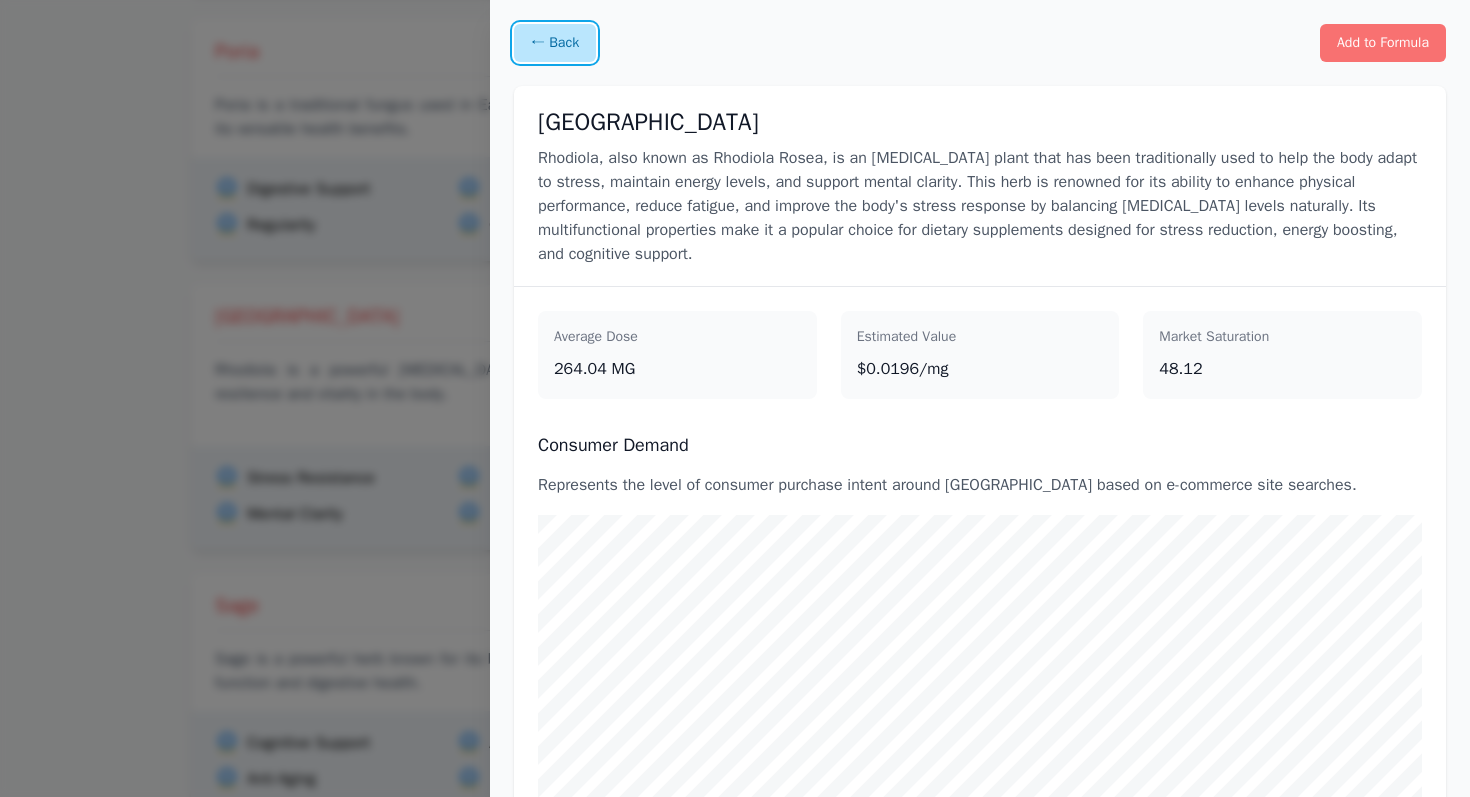 click on "← Back" at bounding box center [555, 43] 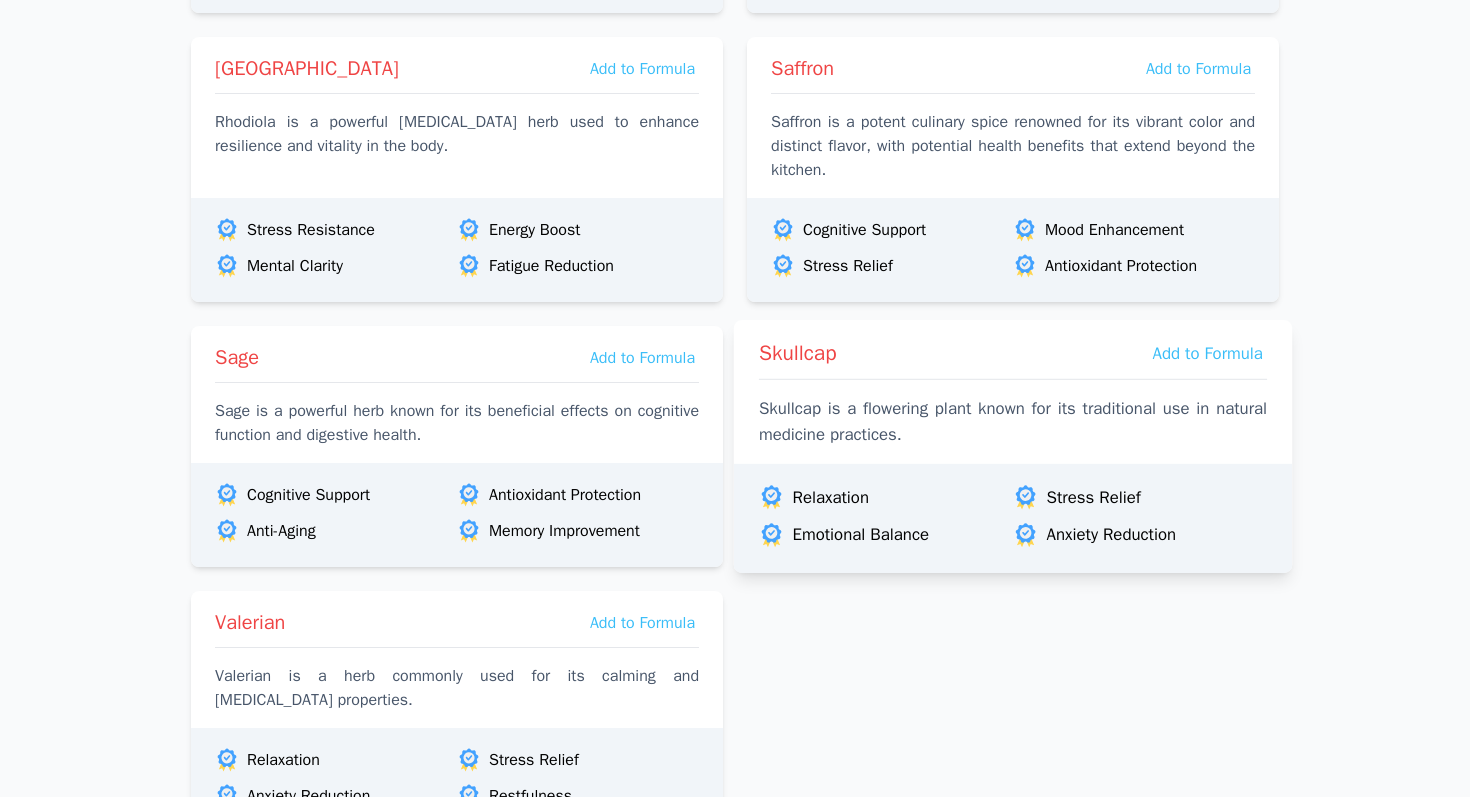 scroll, scrollTop: 4321, scrollLeft: 0, axis: vertical 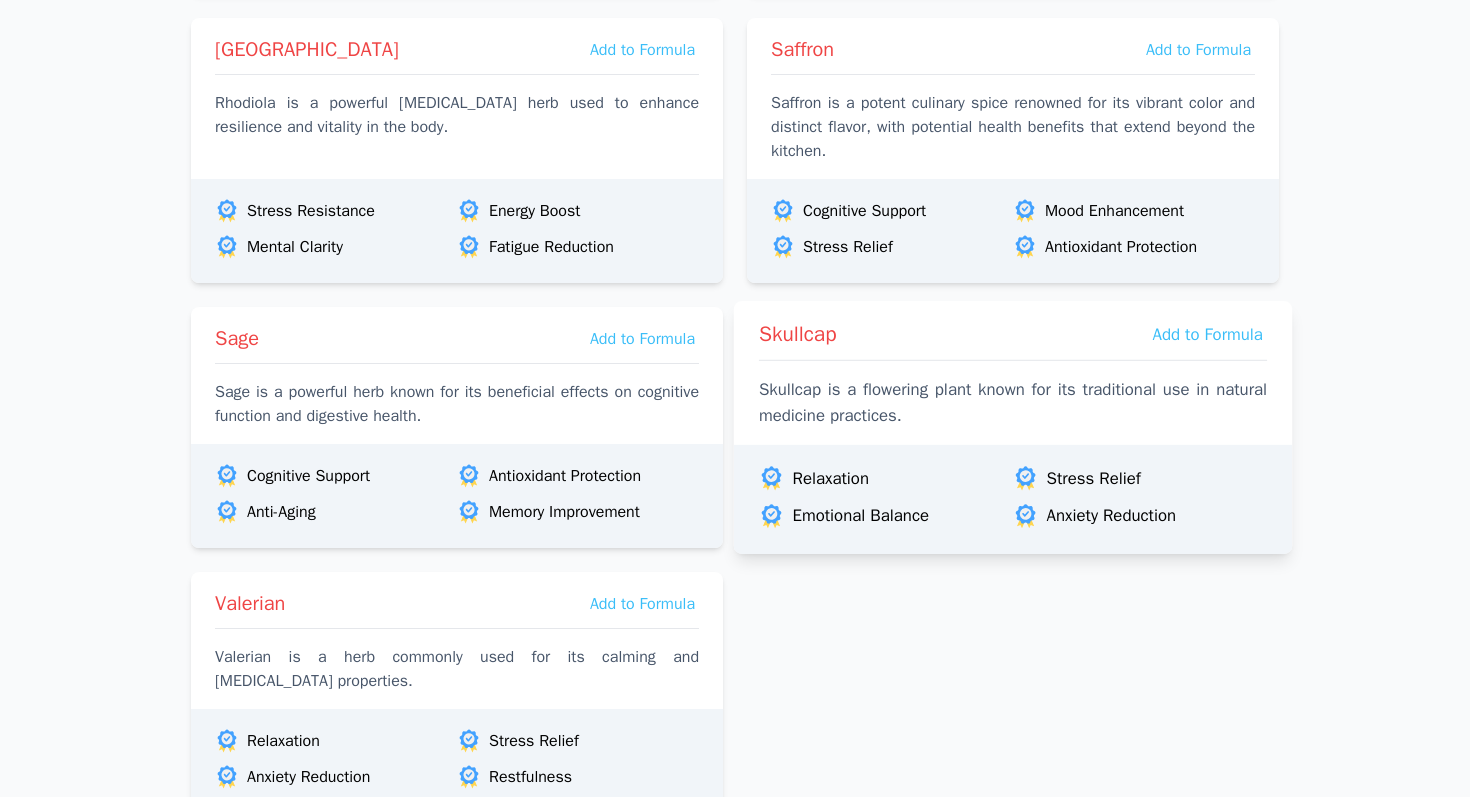 click on "Skullcap  Add to Formula  Skullcap is a flowering plant known for its traditional use in natural medicine practices." at bounding box center (1013, 368) 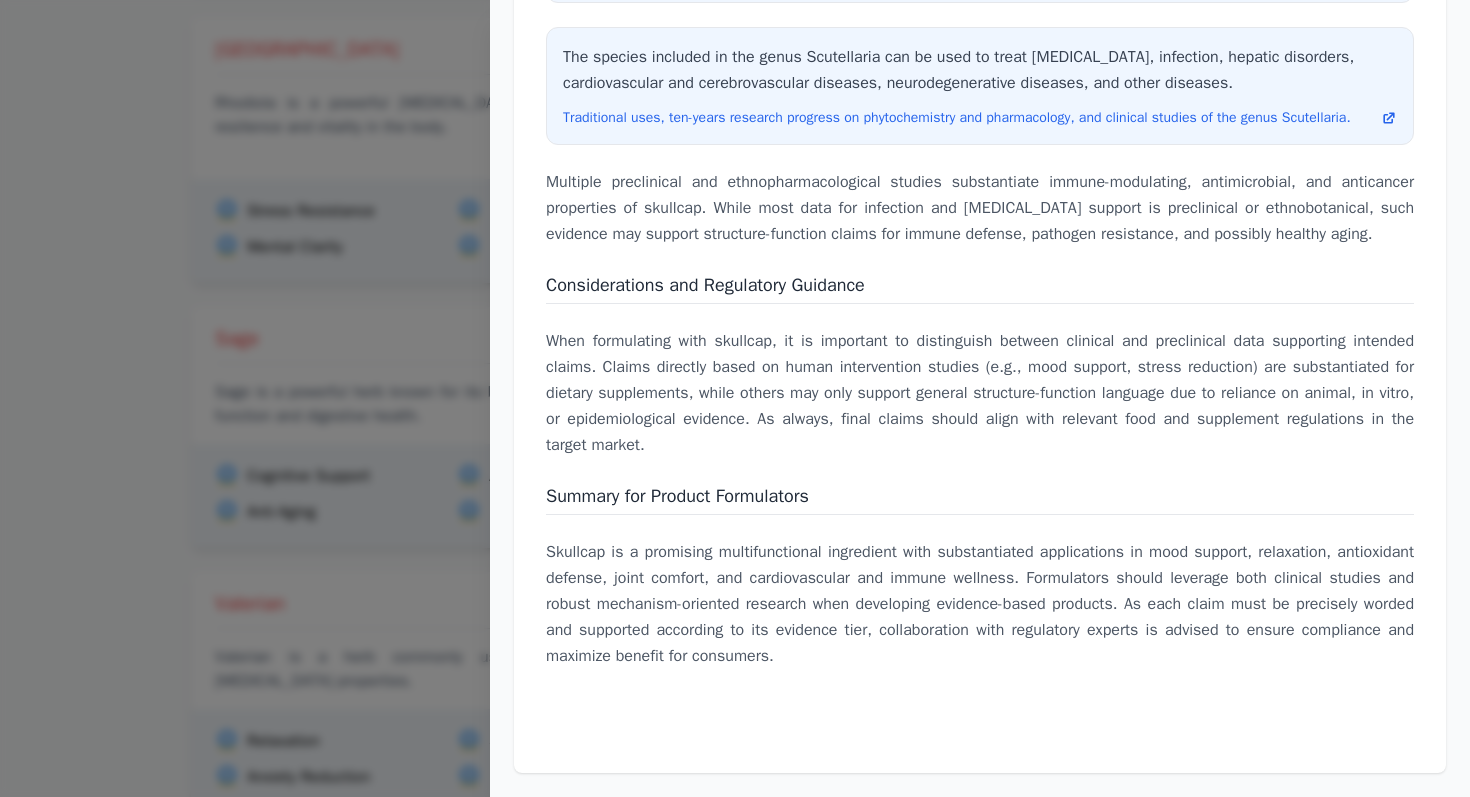 scroll, scrollTop: 7376, scrollLeft: 0, axis: vertical 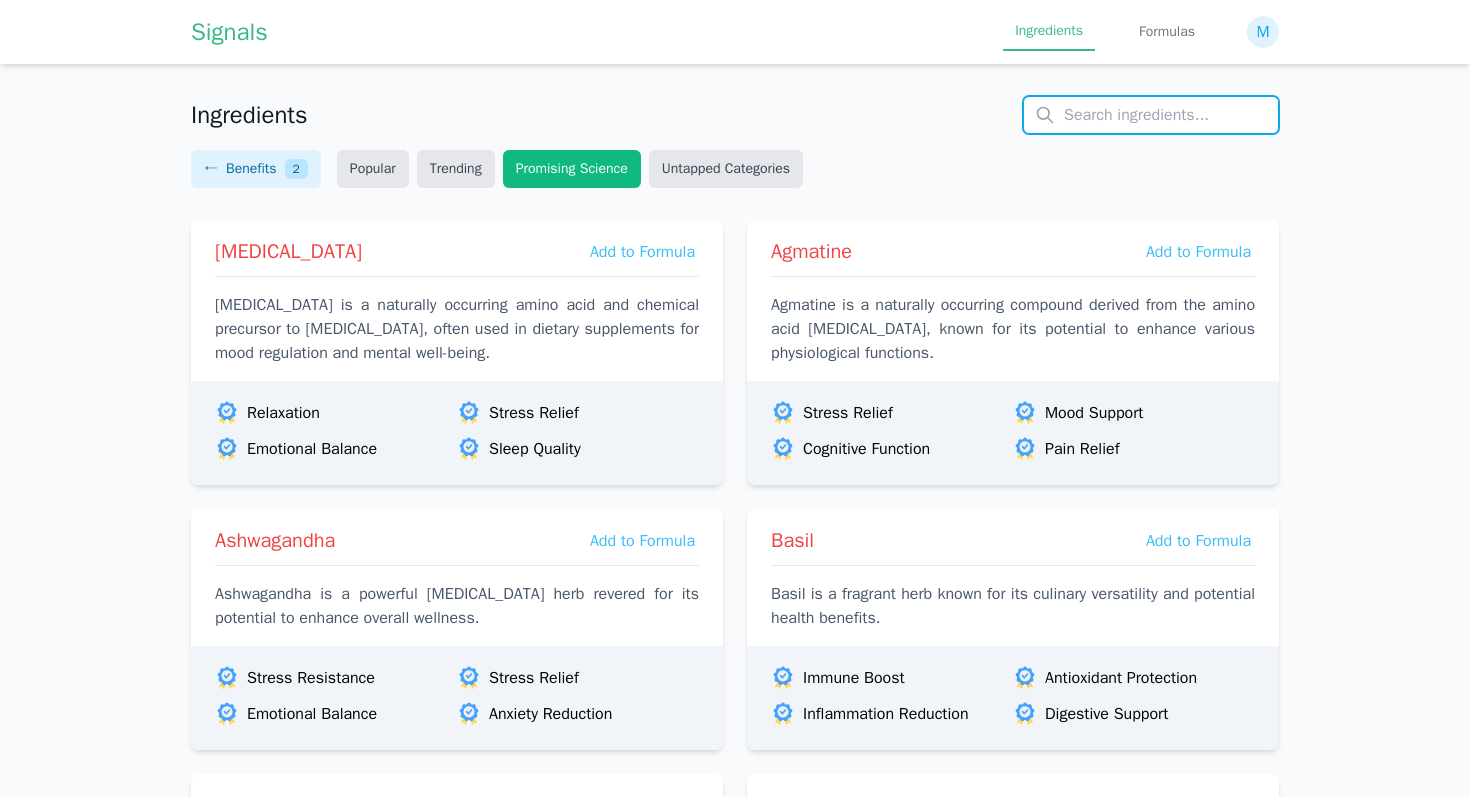 click at bounding box center [1151, 115] 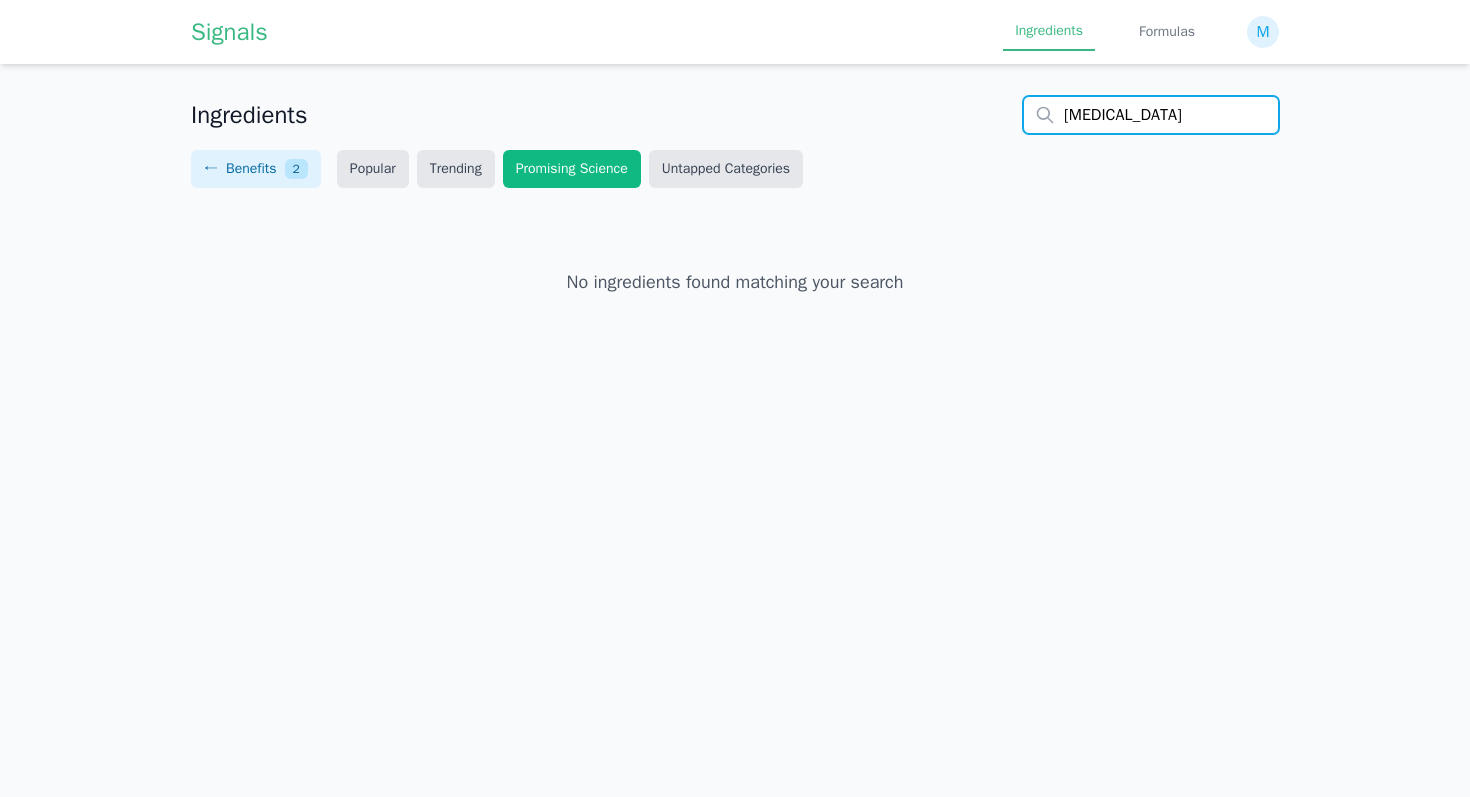 type on "[MEDICAL_DATA]" 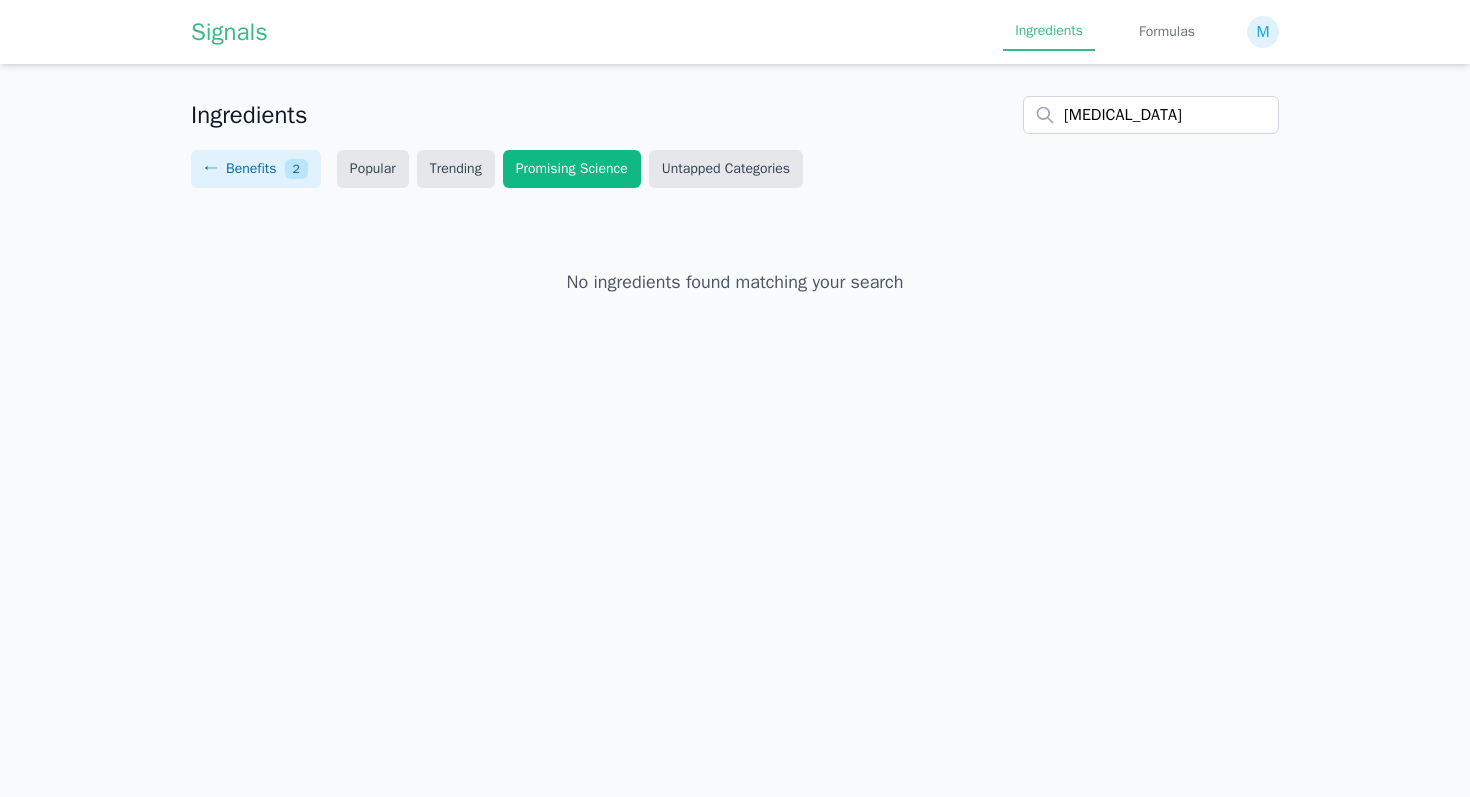 click on "Promising Science" at bounding box center [572, 169] 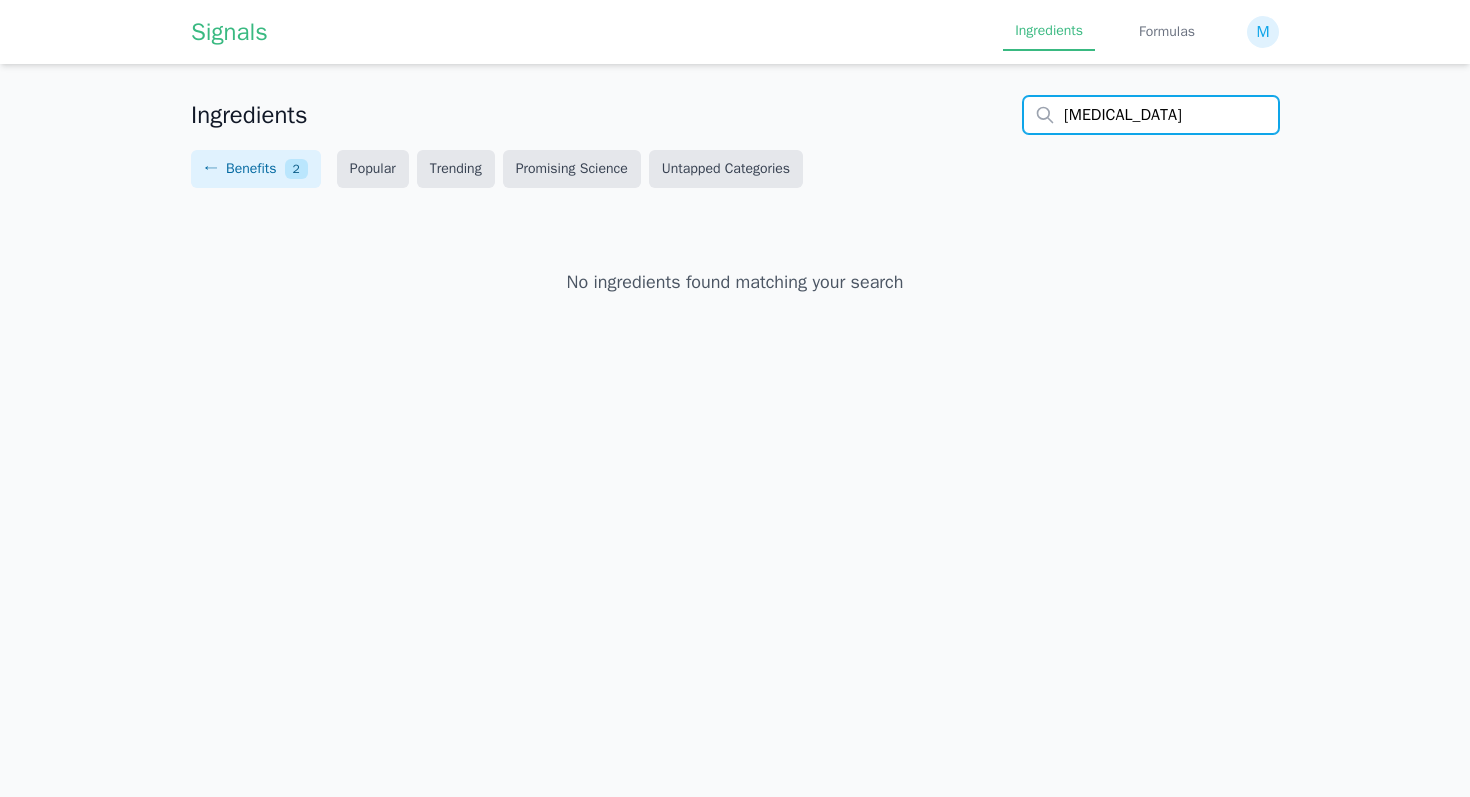 click on "[MEDICAL_DATA]" at bounding box center [1151, 115] 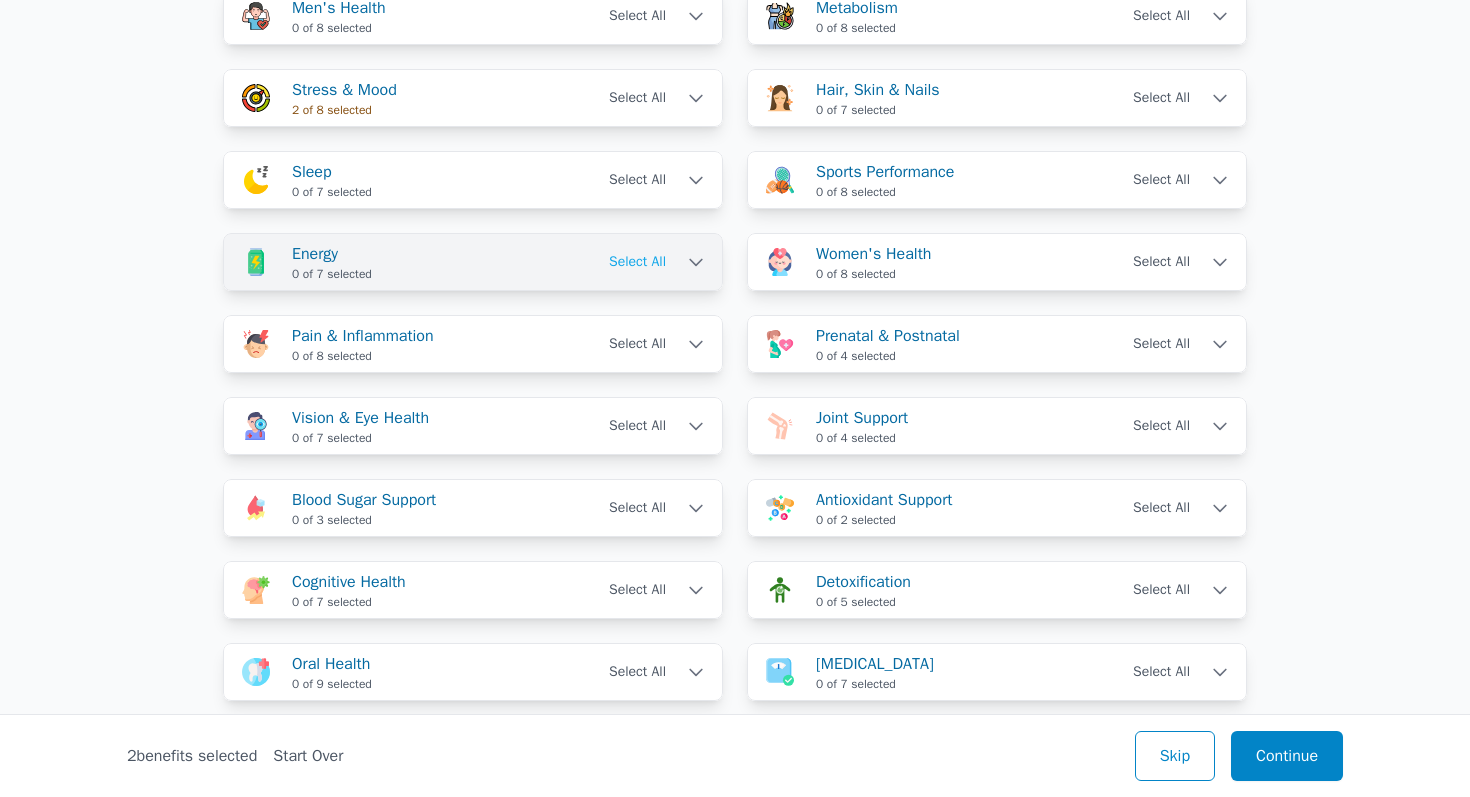 scroll, scrollTop: 605, scrollLeft: 0, axis: vertical 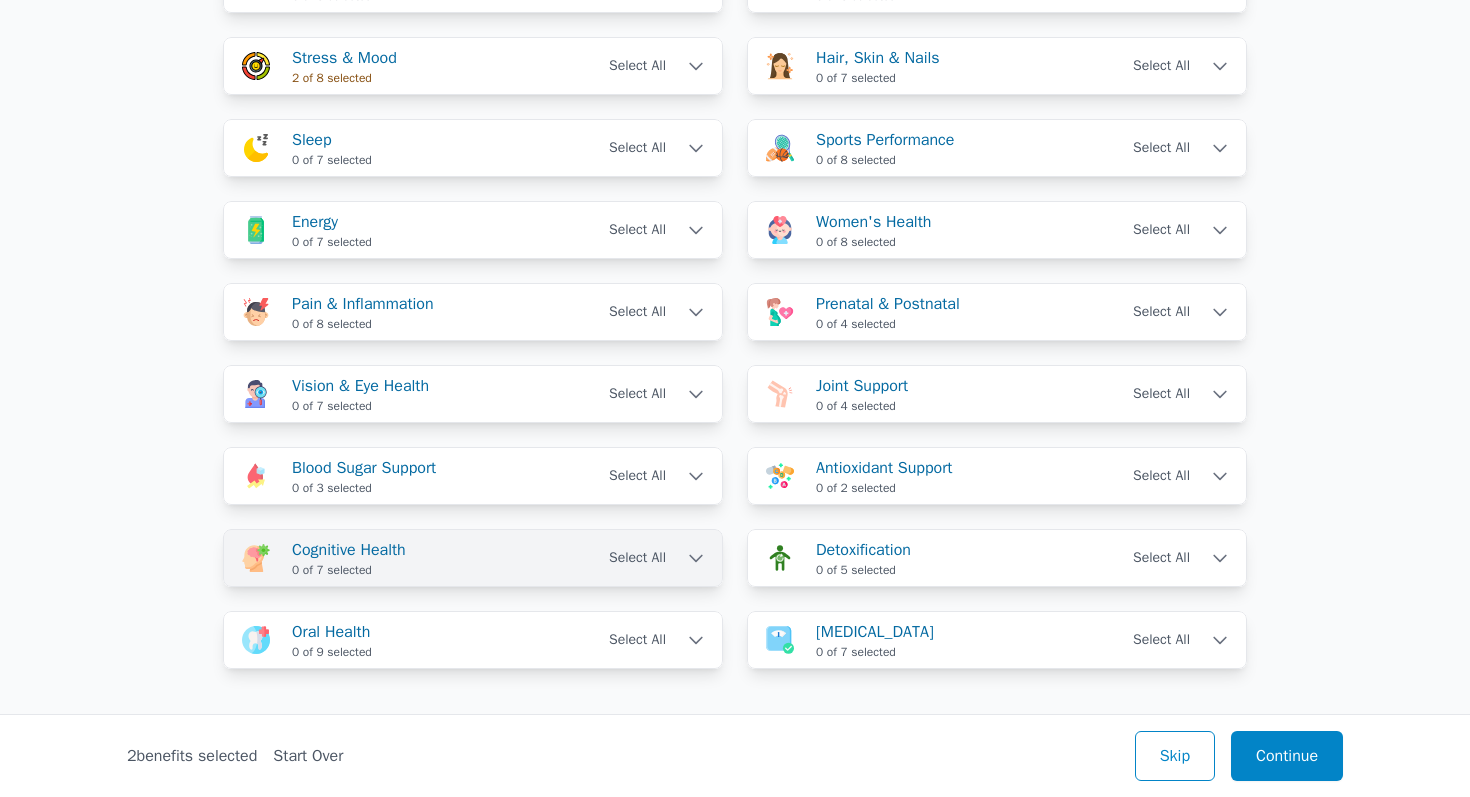 click 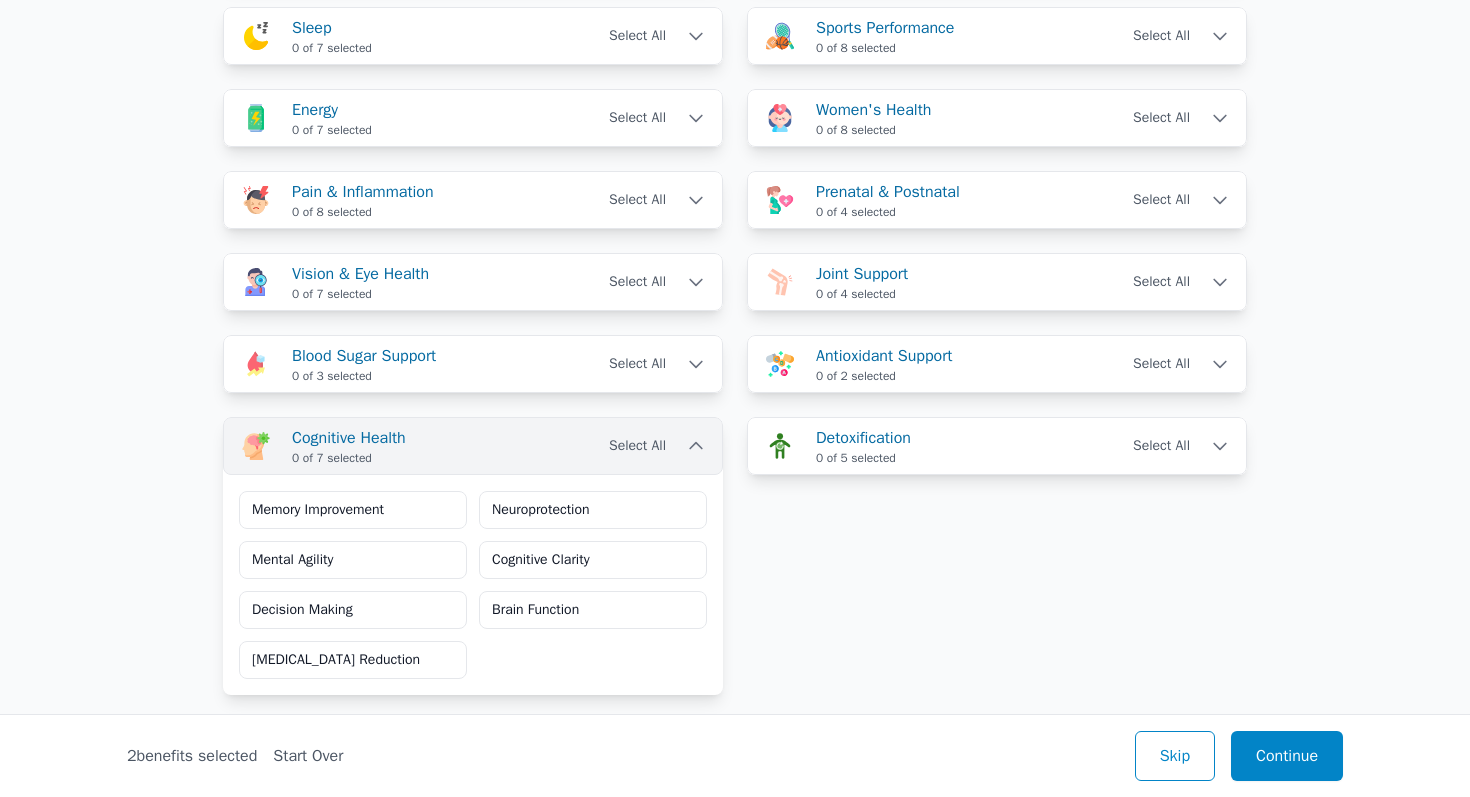 scroll, scrollTop: 721, scrollLeft: 0, axis: vertical 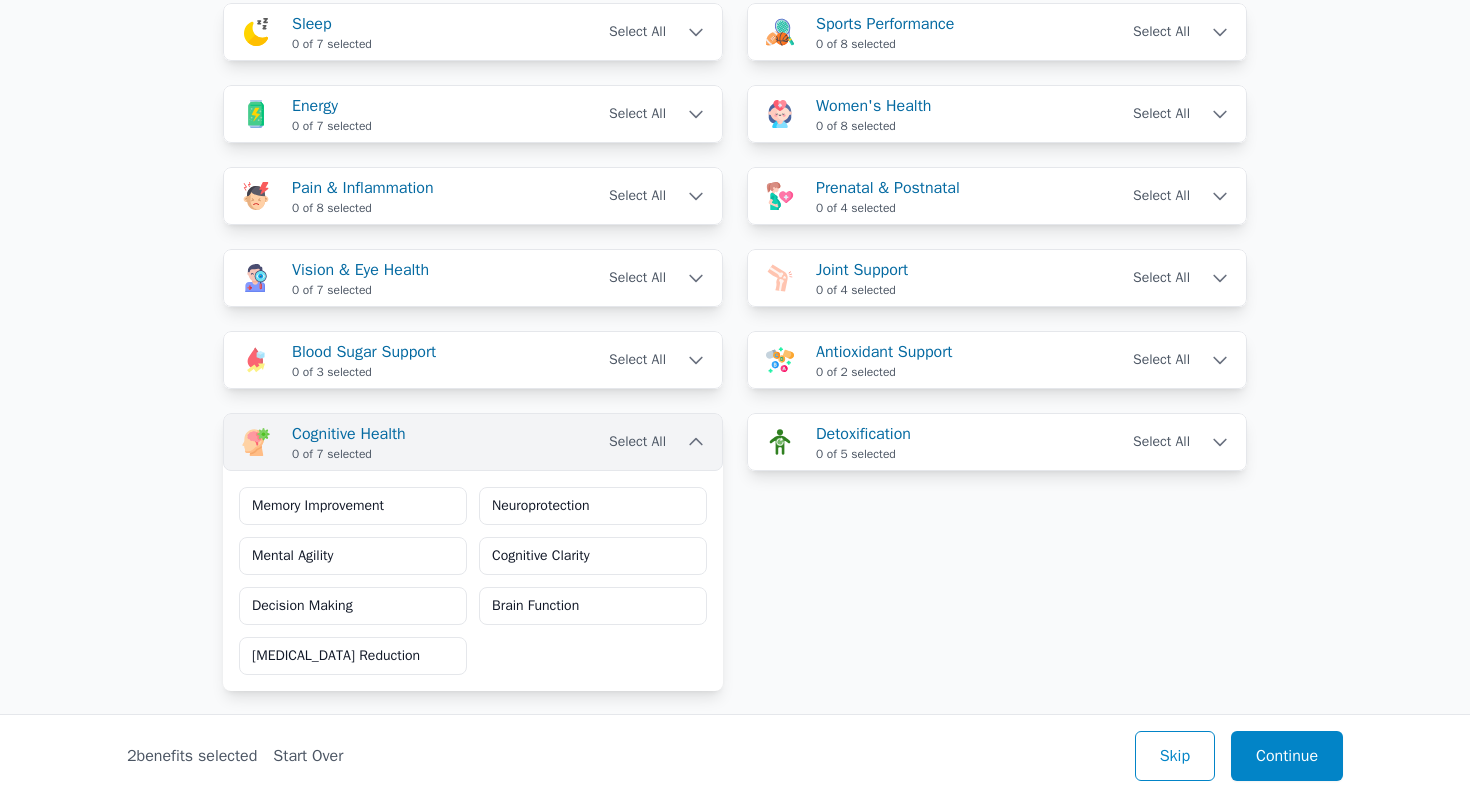 click on "Cognitive Health 0 of 7 selected  Select All" at bounding box center [473, 442] 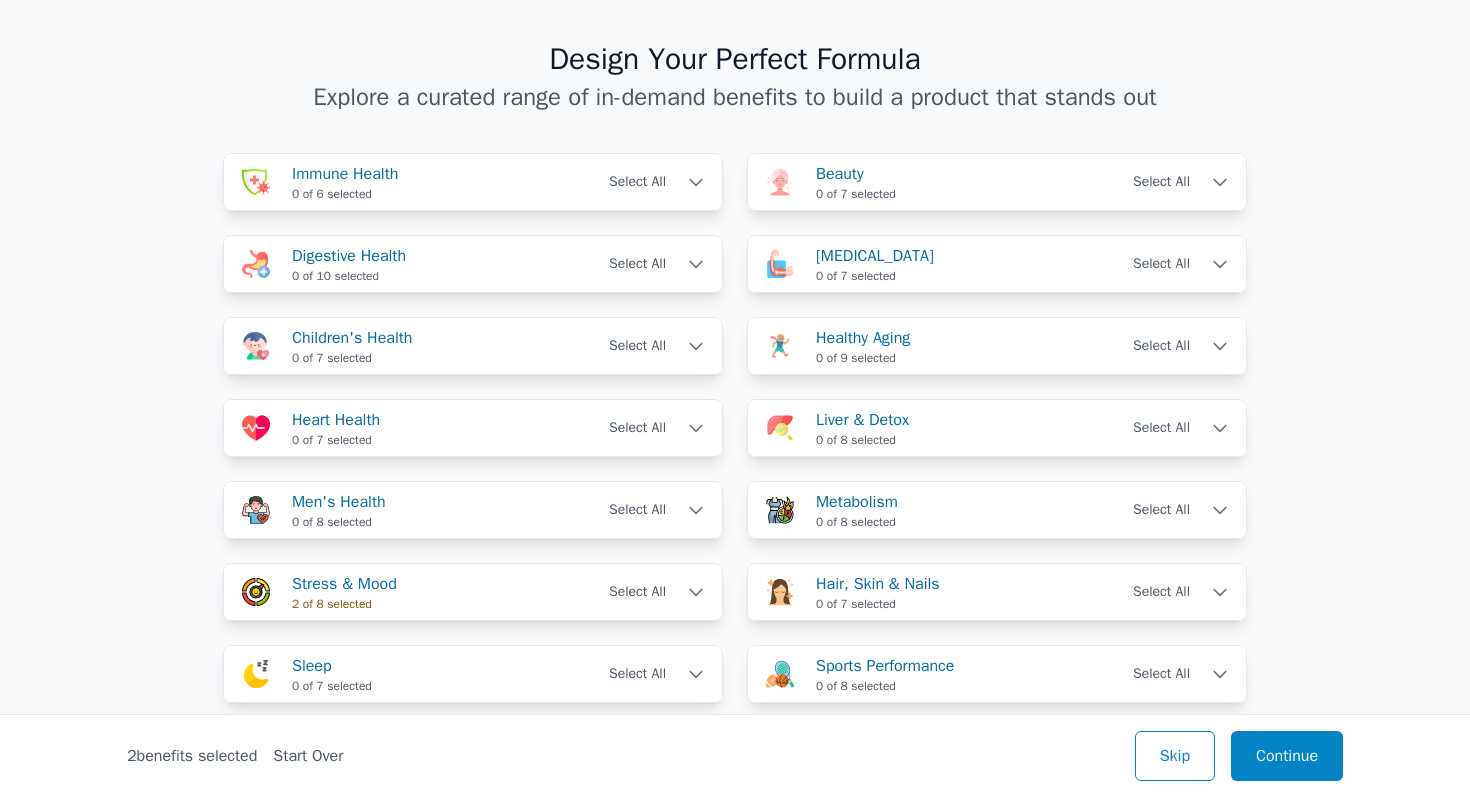 scroll, scrollTop: 71, scrollLeft: 0, axis: vertical 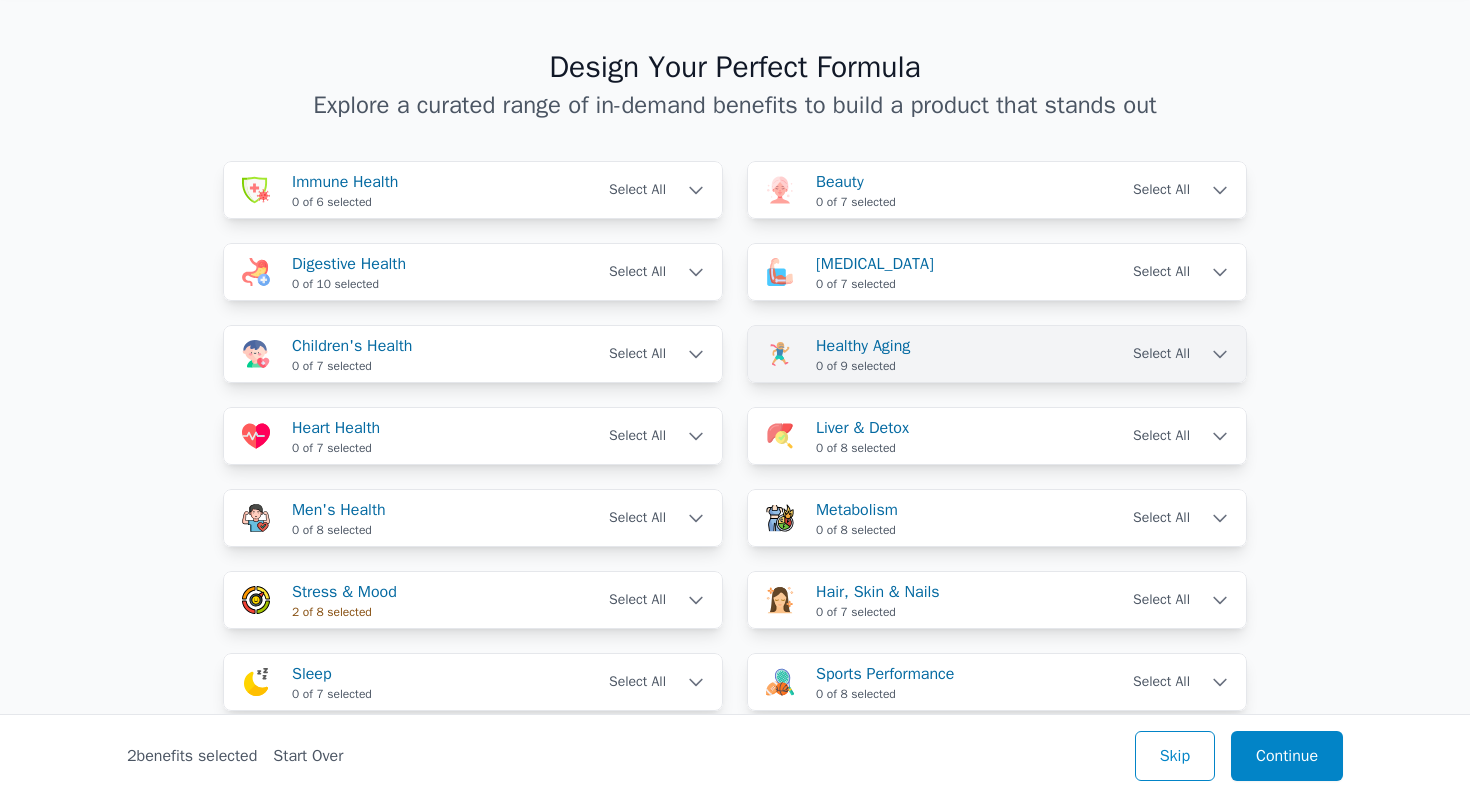click on "0 of 9 selected" at bounding box center [856, 366] 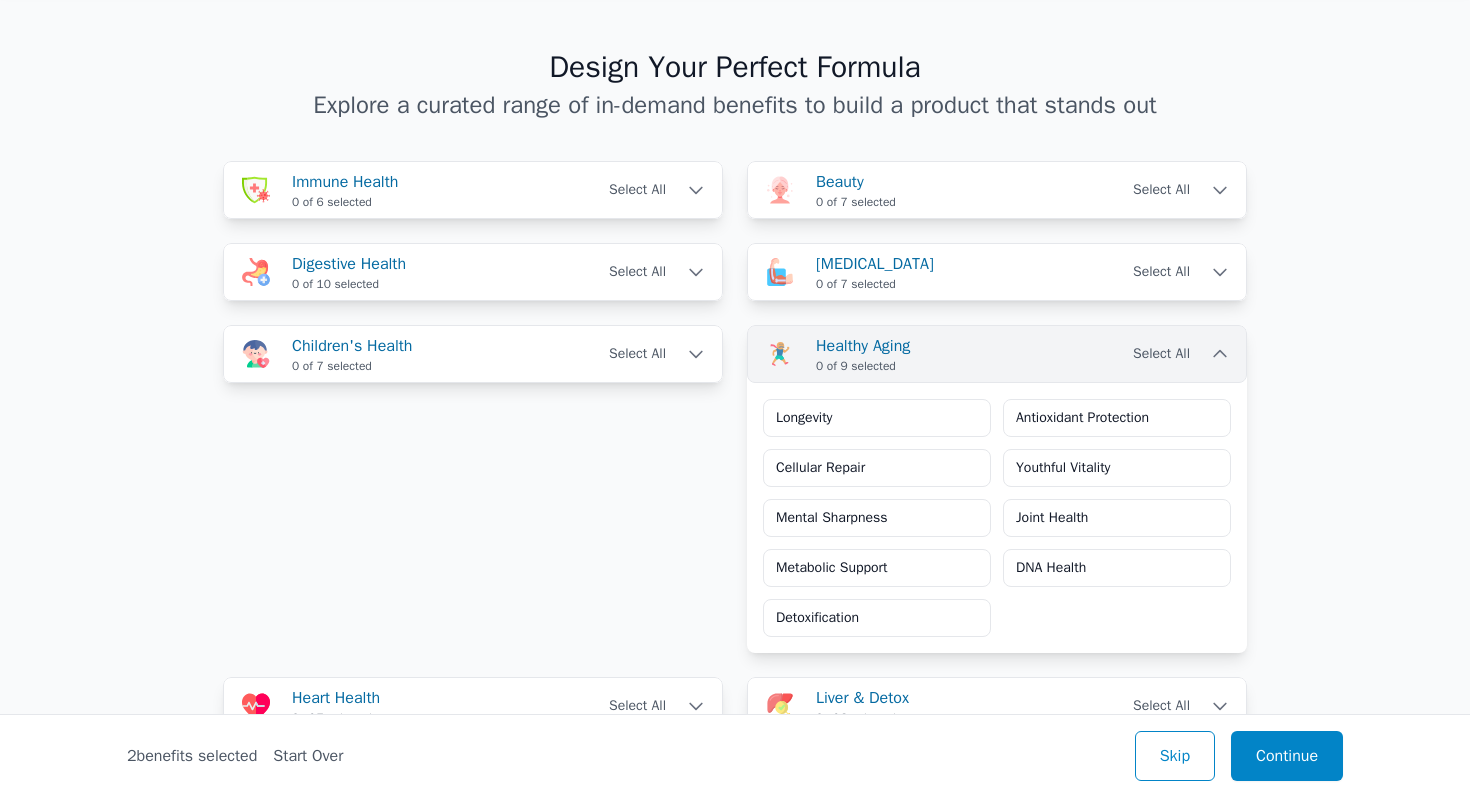 click on "0 of 9 selected" at bounding box center [856, 366] 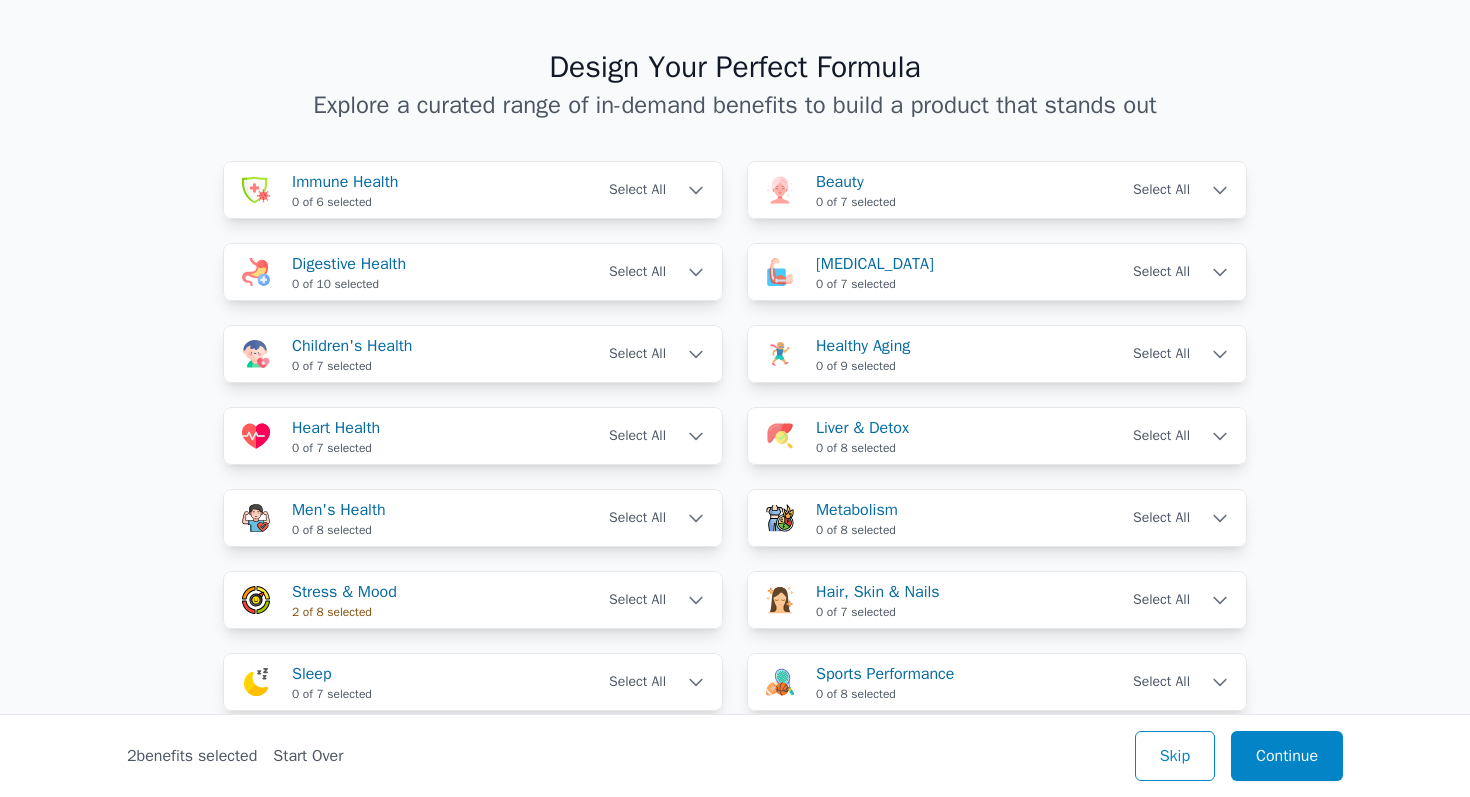 click on "Immune Health 0 of 6 selected  Select All Immune Boost Infection Defense Cold & [MEDICAL_DATA] Allergy Support Immune Modulation Cellular Defense Beauty 0 of 7 selected  Select All Radiant Skin Anti-Aging Skin Health Hydration Collagen Boost Hair Lustre Nail Strength Digestive Health 0 of 10 selected  Select All Digestive Support [MEDICAL_DATA] Relief Regularity Gut Flora Balance Nutrient Absorption Gas Reduction [MEDICAL_DATA] Support Probiotics Colon Health Microbiome Diversity [MEDICAL_DATA] 0 of 7 selected  Select All Strength Density [MEDICAL_DATA] Prevention Calcium Absorption Fracture Resistance Bone Growth [MEDICAL_DATA] Support Children's Health 0 of 7 selected  Select All Growth Support Development Immune Defense Cognitive Support Vitamin Intake Energy Boost Respiratory Support Healthy Aging 0 of 9 selected  Select All Longevity Antioxidant Protection Cellular Repair Youthful Vitality Mental Sharpness Joint Health Metabolic Support DNA Health Detoxification Heart Health 0 of 7 selected  Select All [MEDICAL_DATA] Balance Circulation" at bounding box center [735, 682] 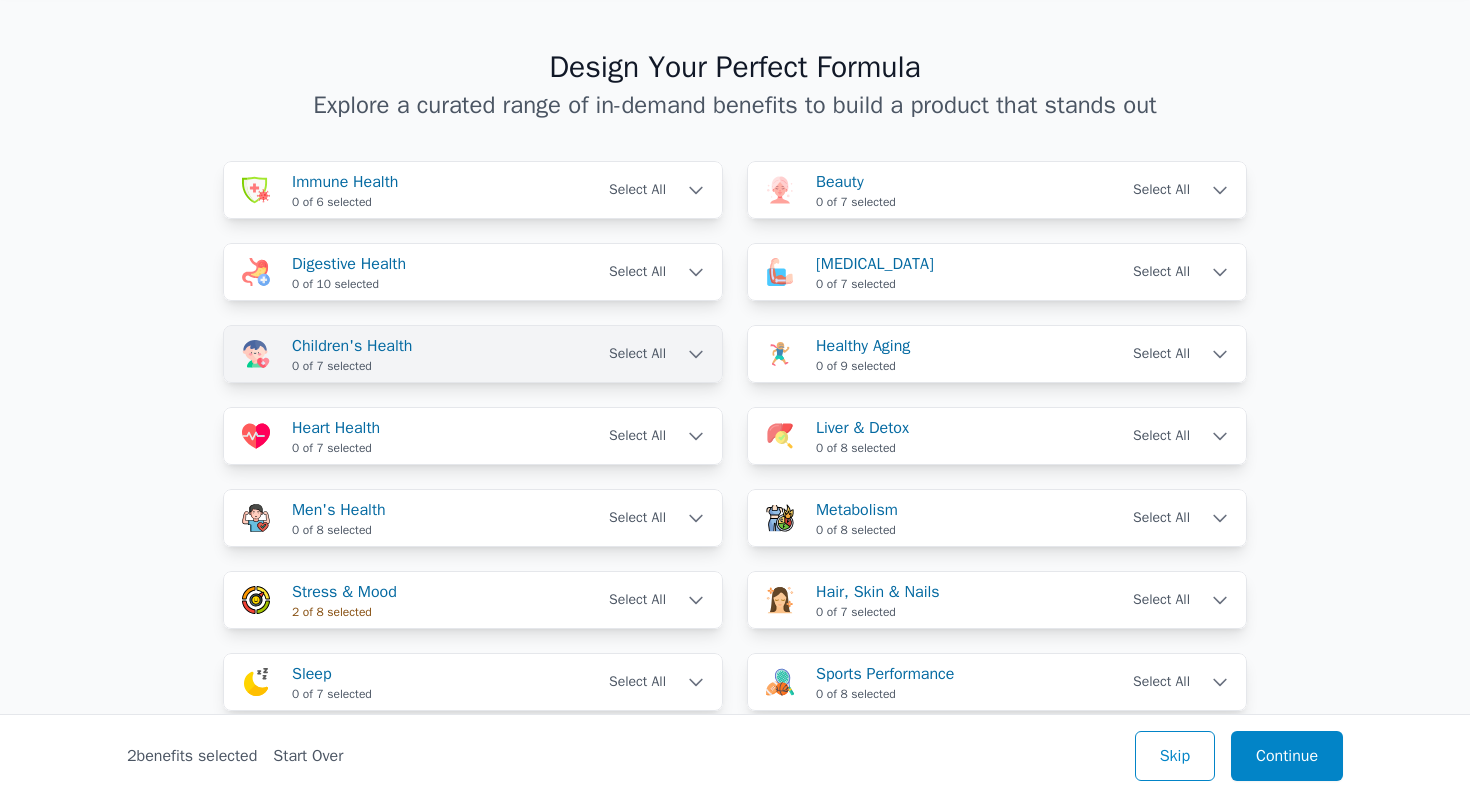 click on "Children's Health 0 of 7 selected  Select All" at bounding box center [473, 354] 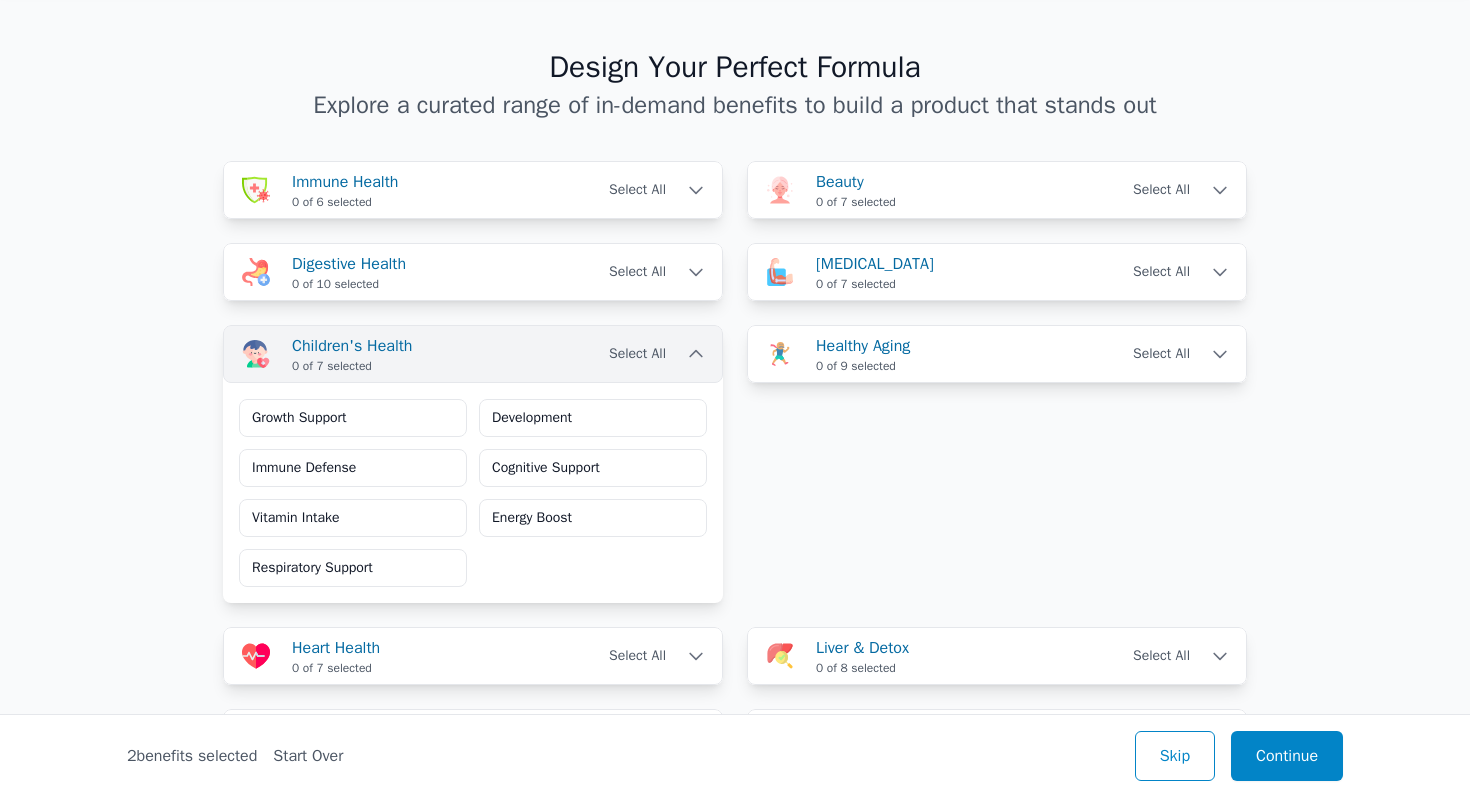 click on "Children's Health 0 of 7 selected  Select All" at bounding box center [473, 354] 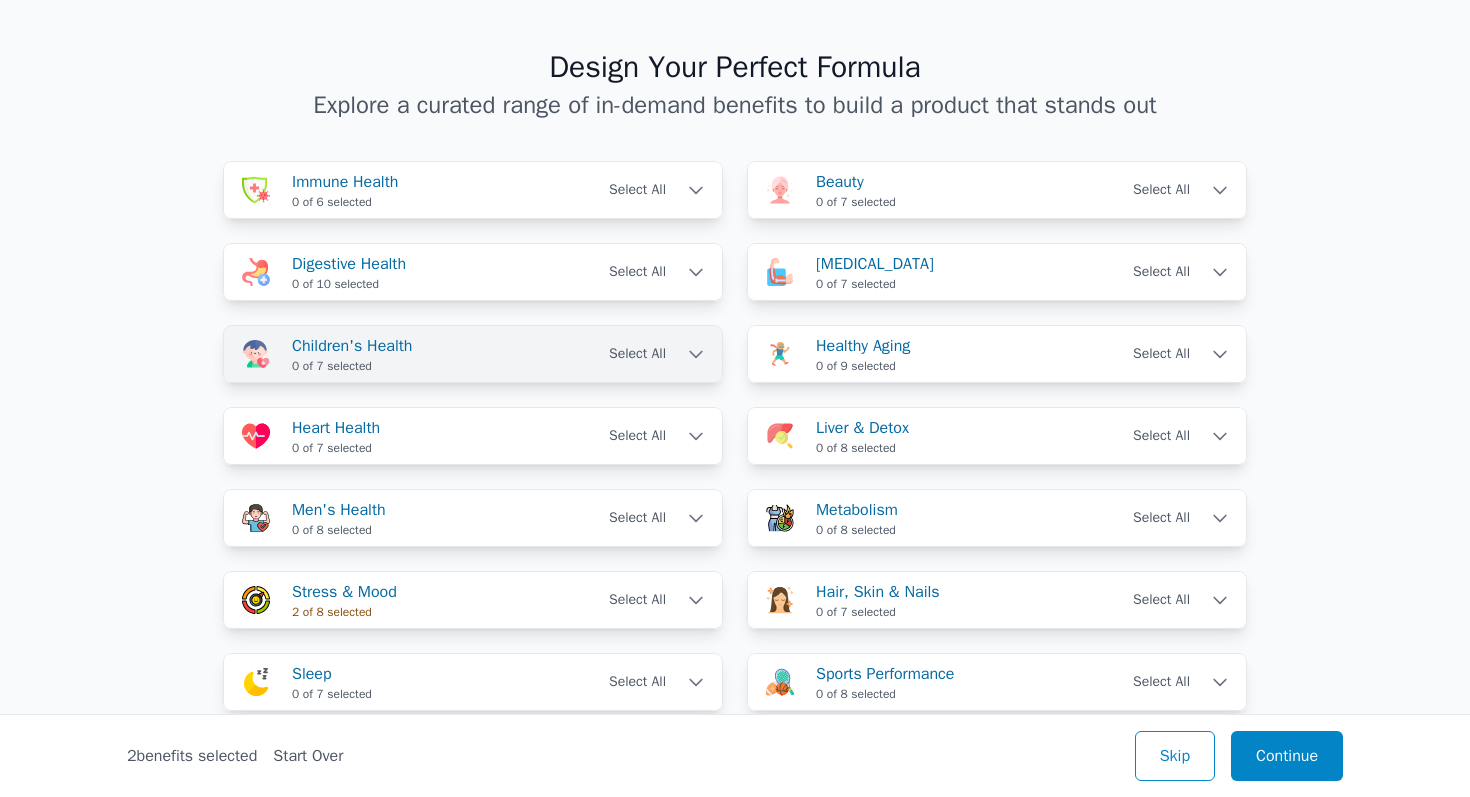 scroll, scrollTop: 156, scrollLeft: 0, axis: vertical 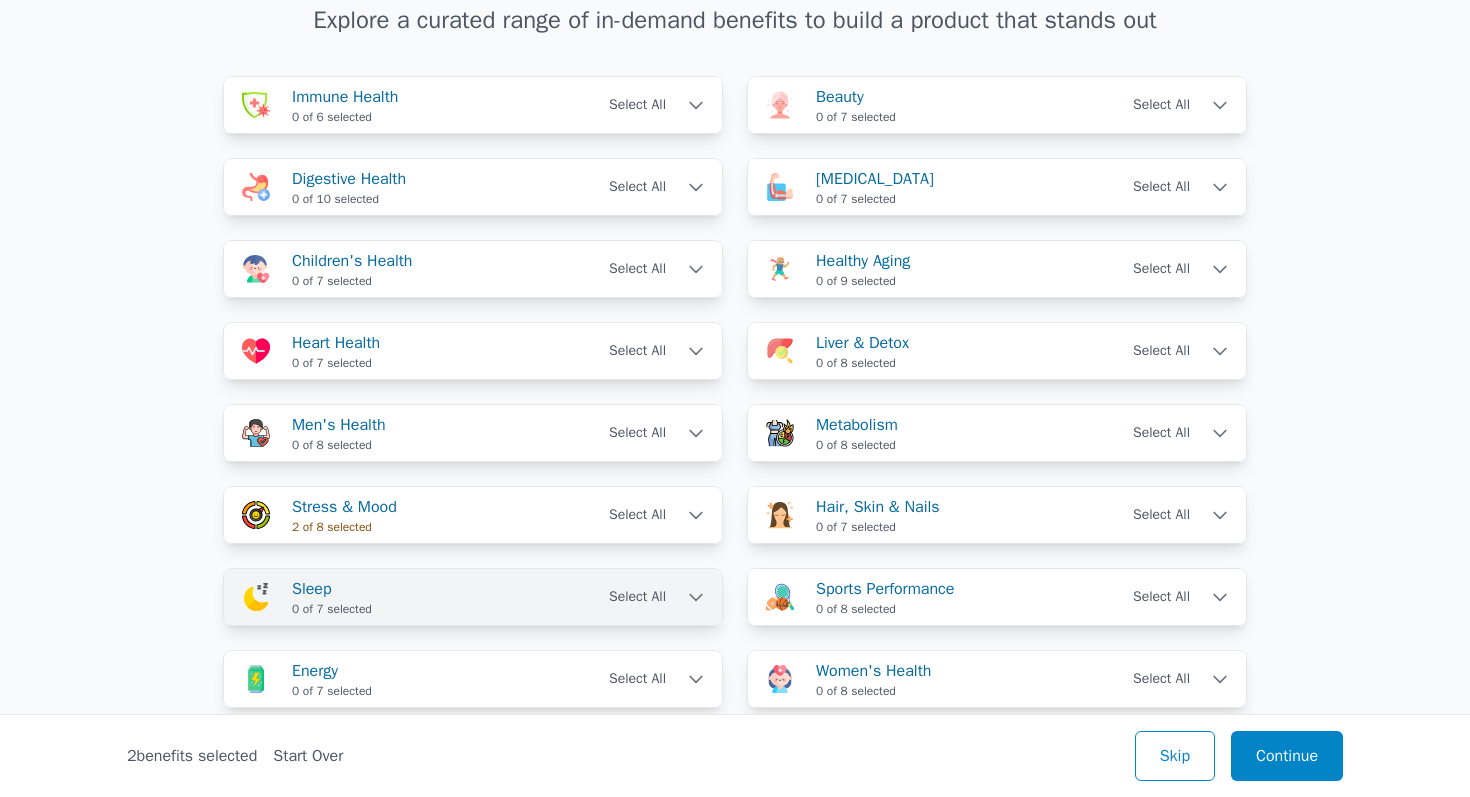 click on "Sleep 0 of 7 selected  Select All" at bounding box center [473, 597] 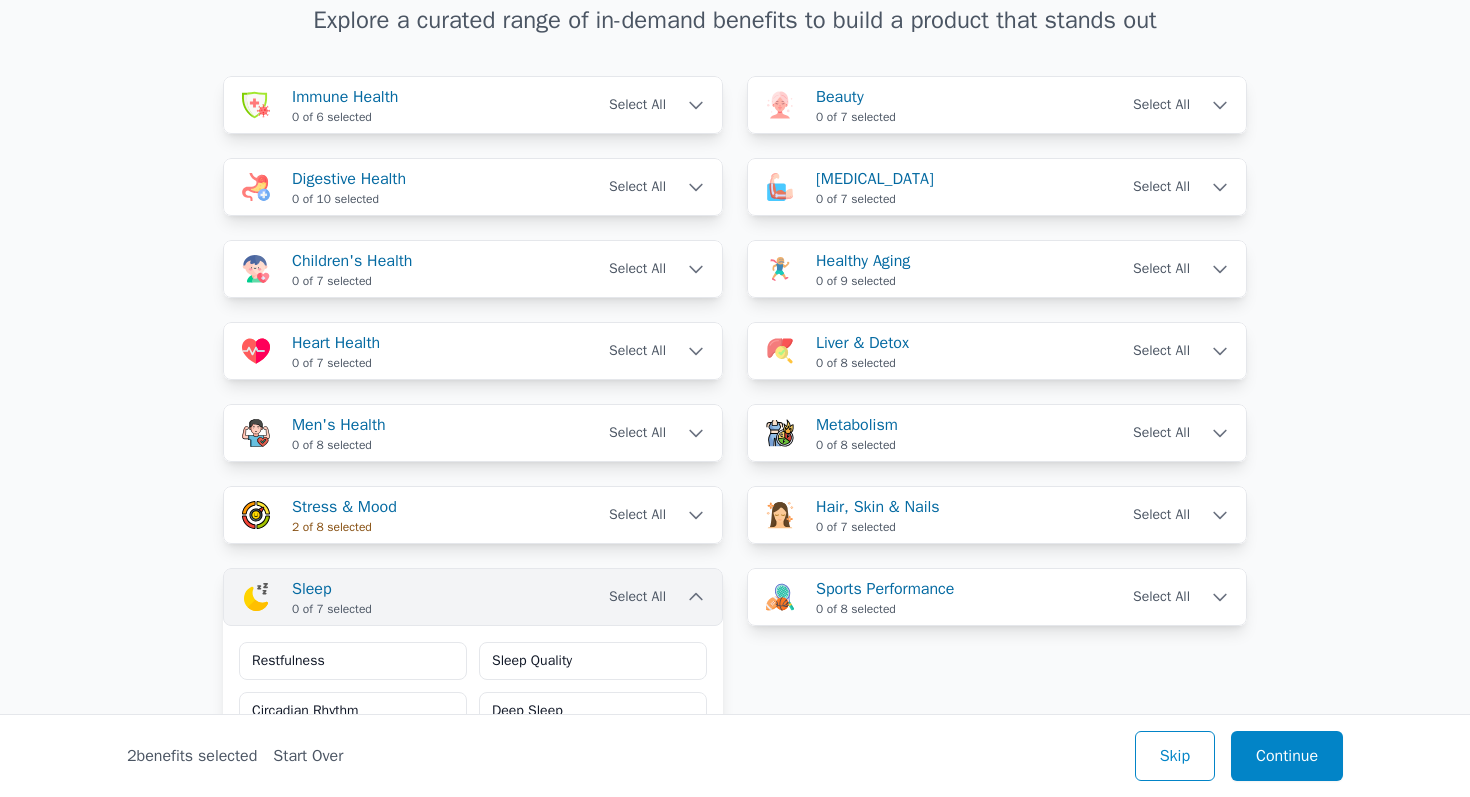 scroll, scrollTop: 244, scrollLeft: 0, axis: vertical 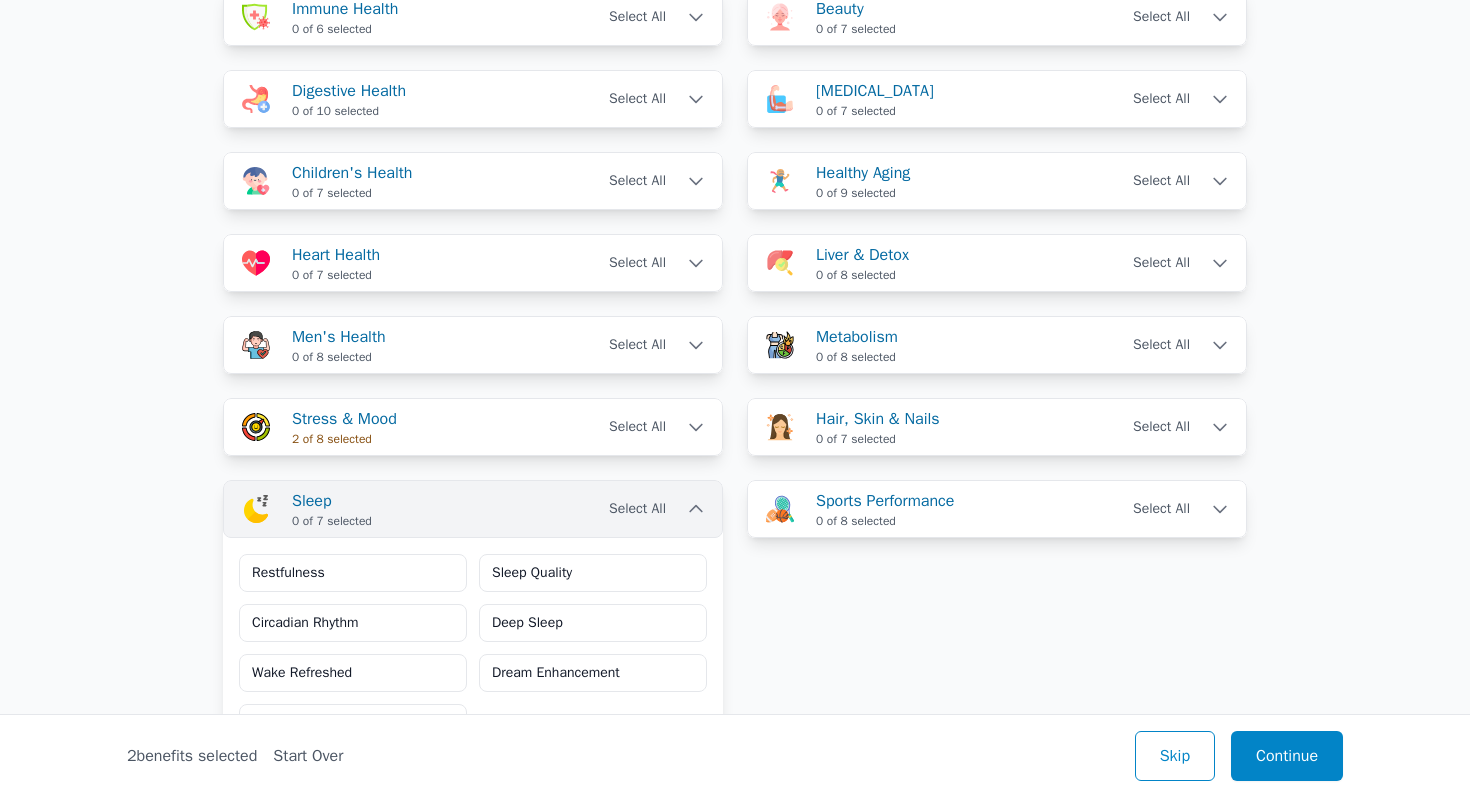 click on "Sleep 0 of 7 selected  Select All" at bounding box center (473, 509) 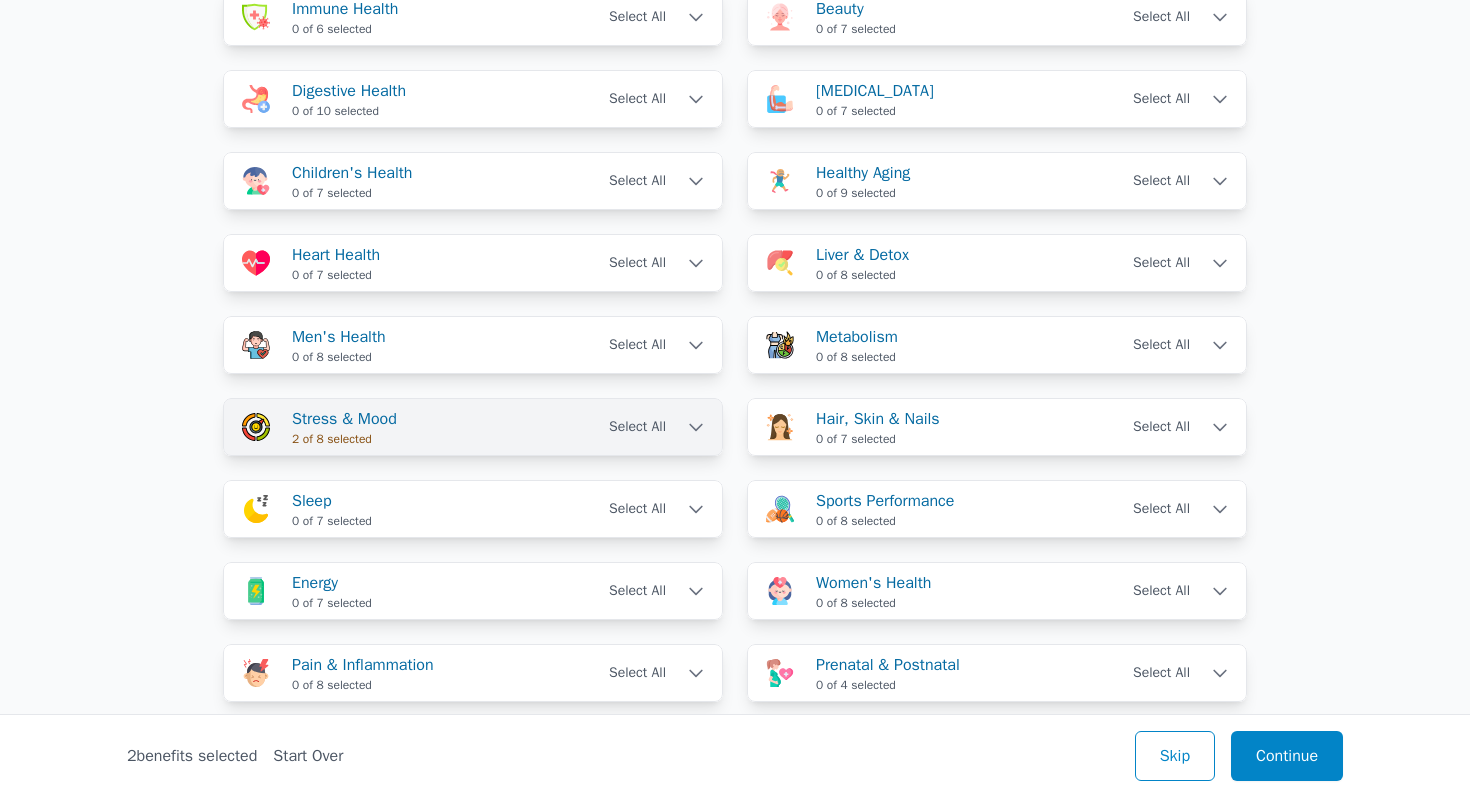 click on "Stress & Mood 2 of 8 selected  Select All" at bounding box center (473, 427) 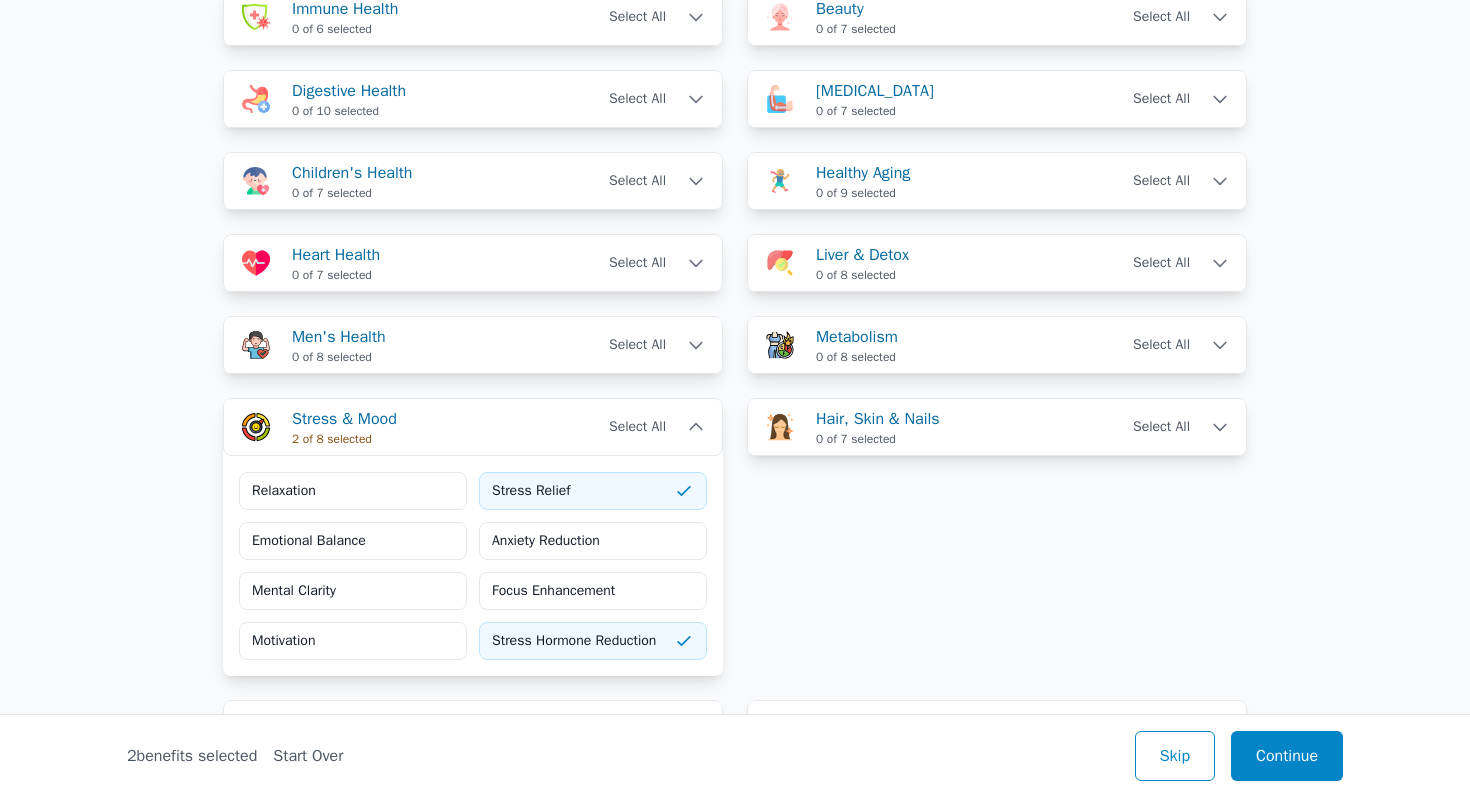 click on "Stress Relief" at bounding box center (593, 491) 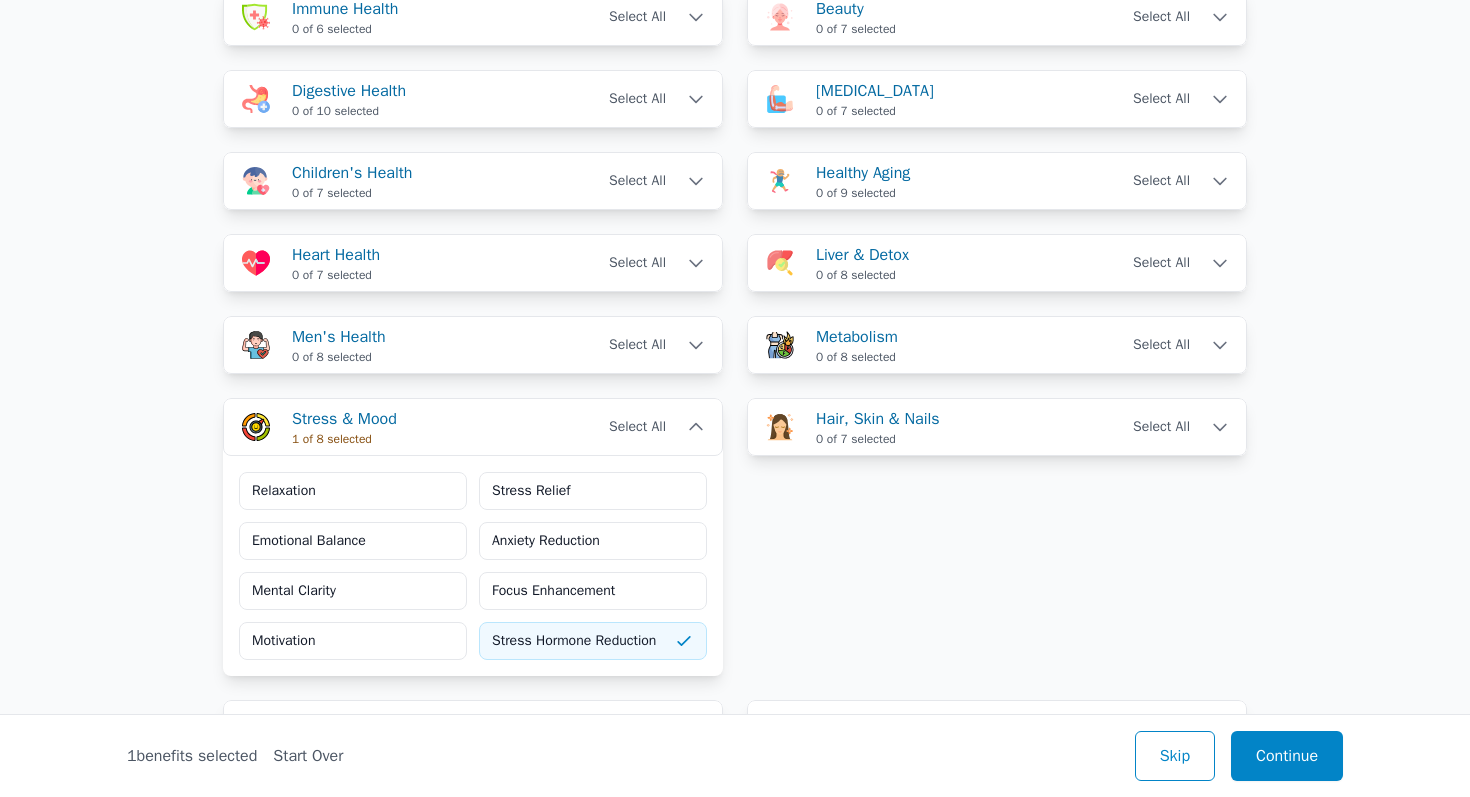 click on "Stress Hormone Reduction" at bounding box center [593, 641] 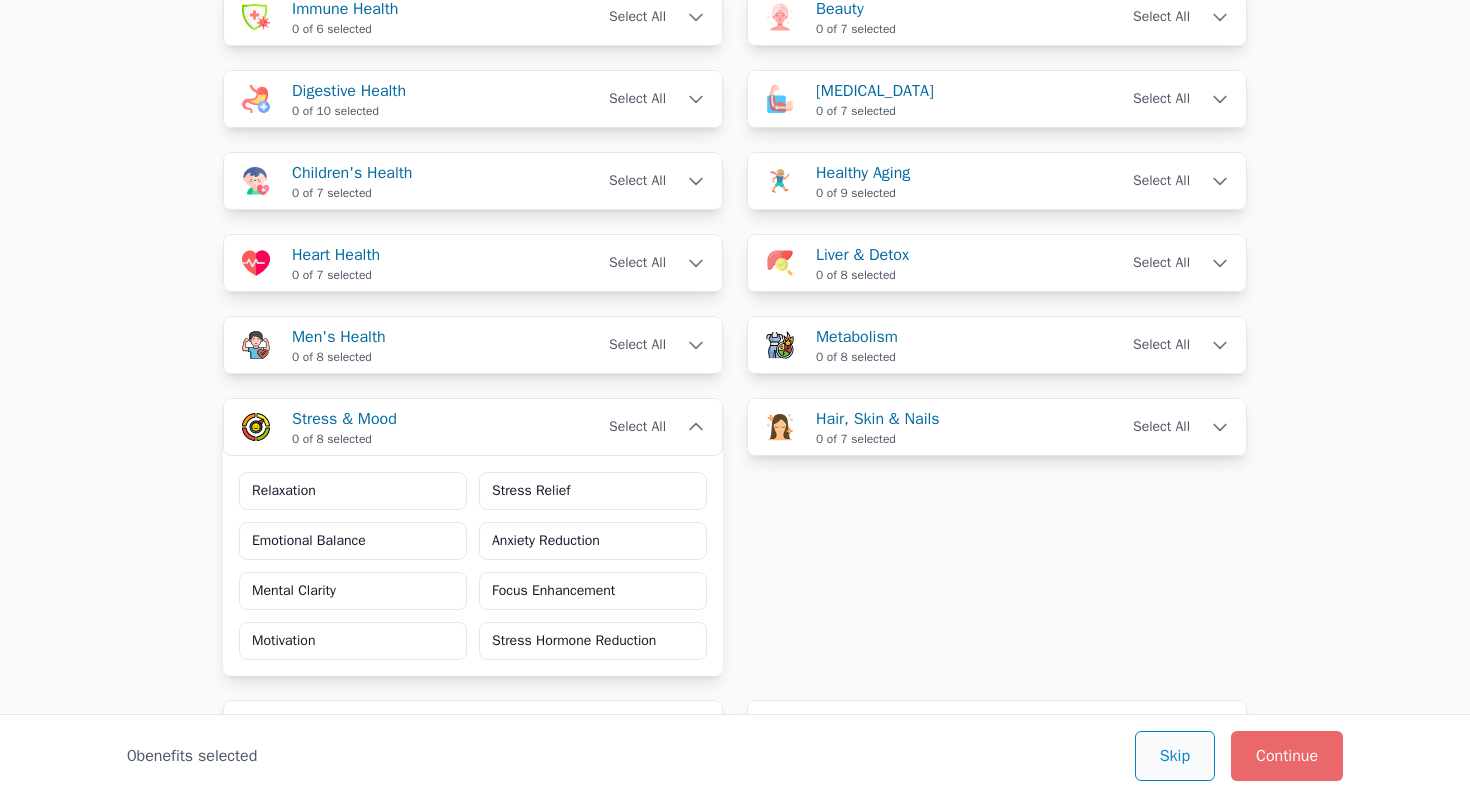 click on "Skip" at bounding box center [1175, 756] 